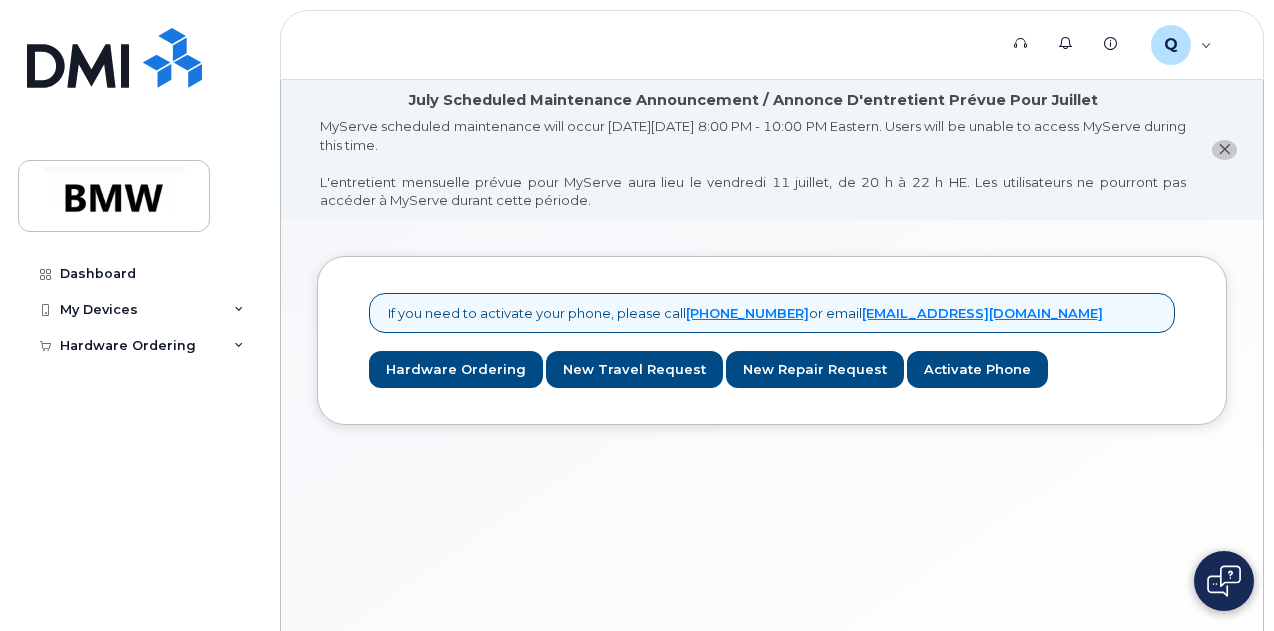 scroll, scrollTop: 0, scrollLeft: 0, axis: both 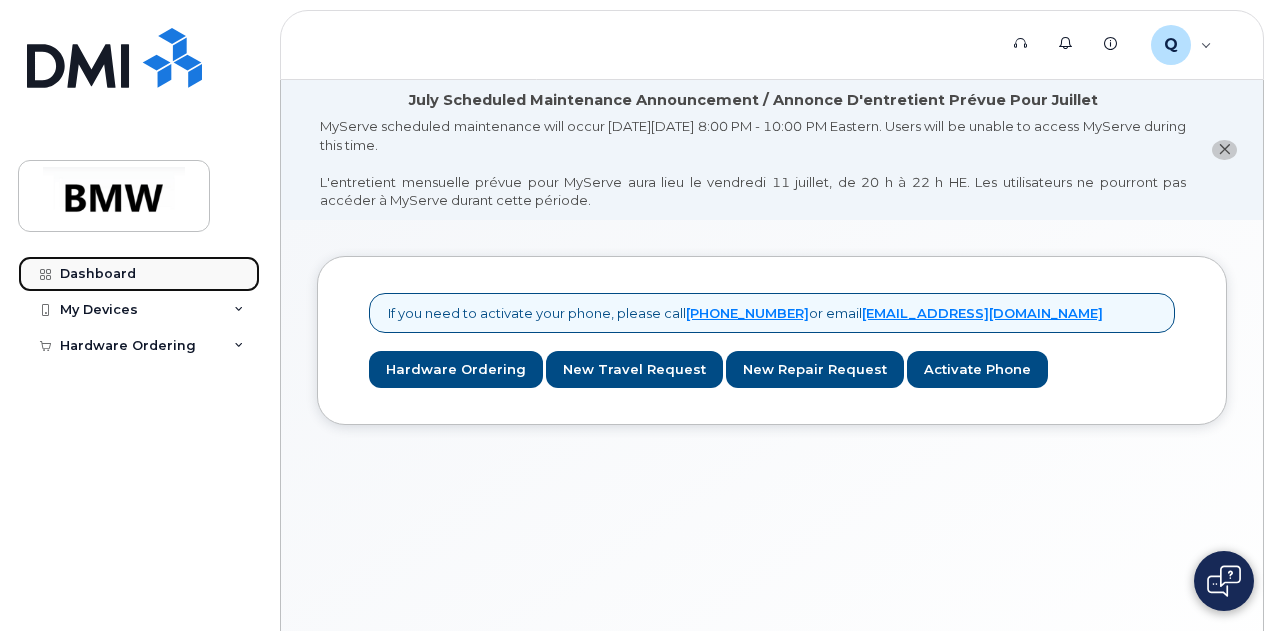 click on "Dashboard" 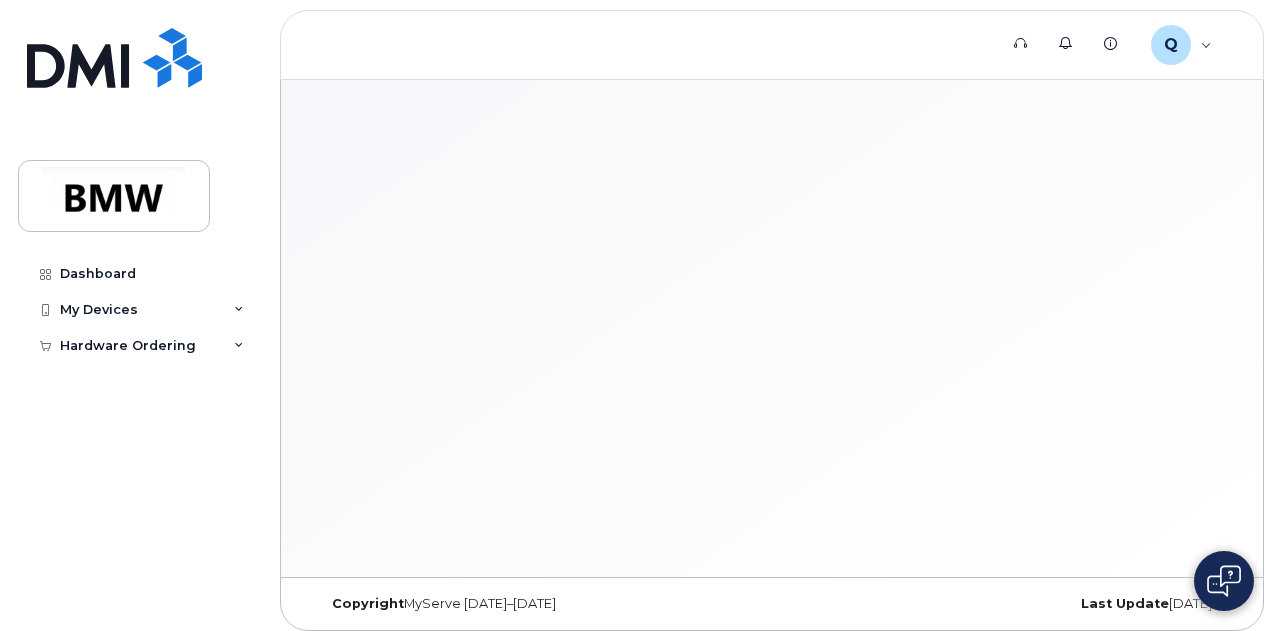 scroll, scrollTop: 0, scrollLeft: 0, axis: both 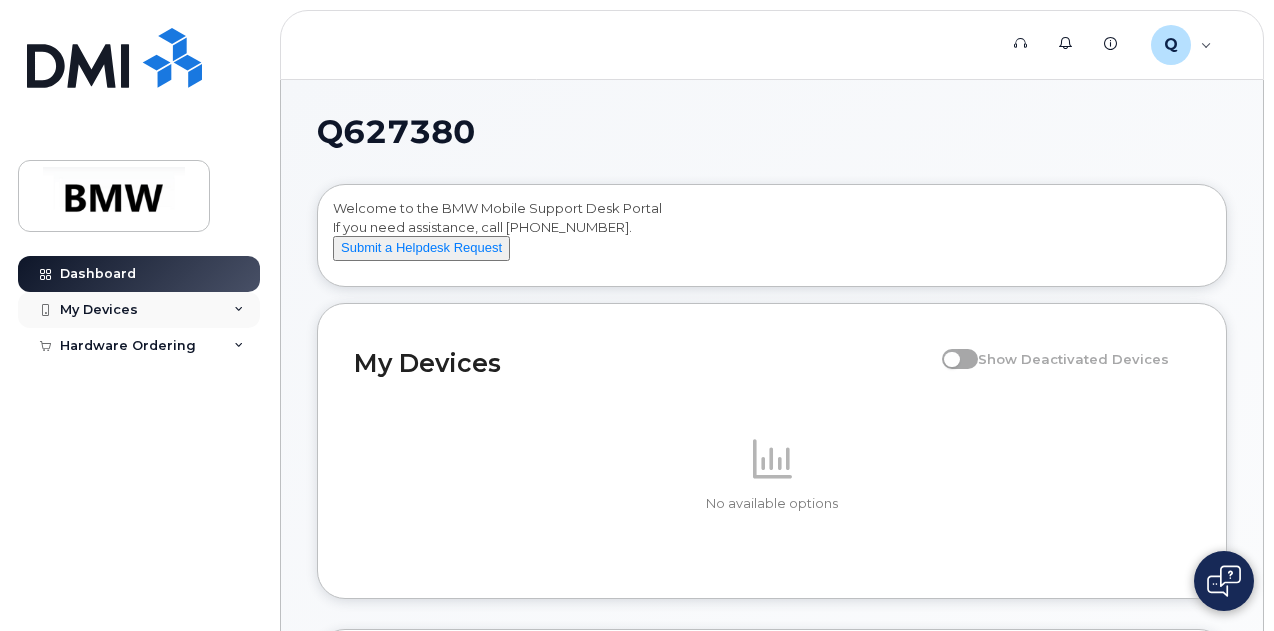 click on "My Devices" 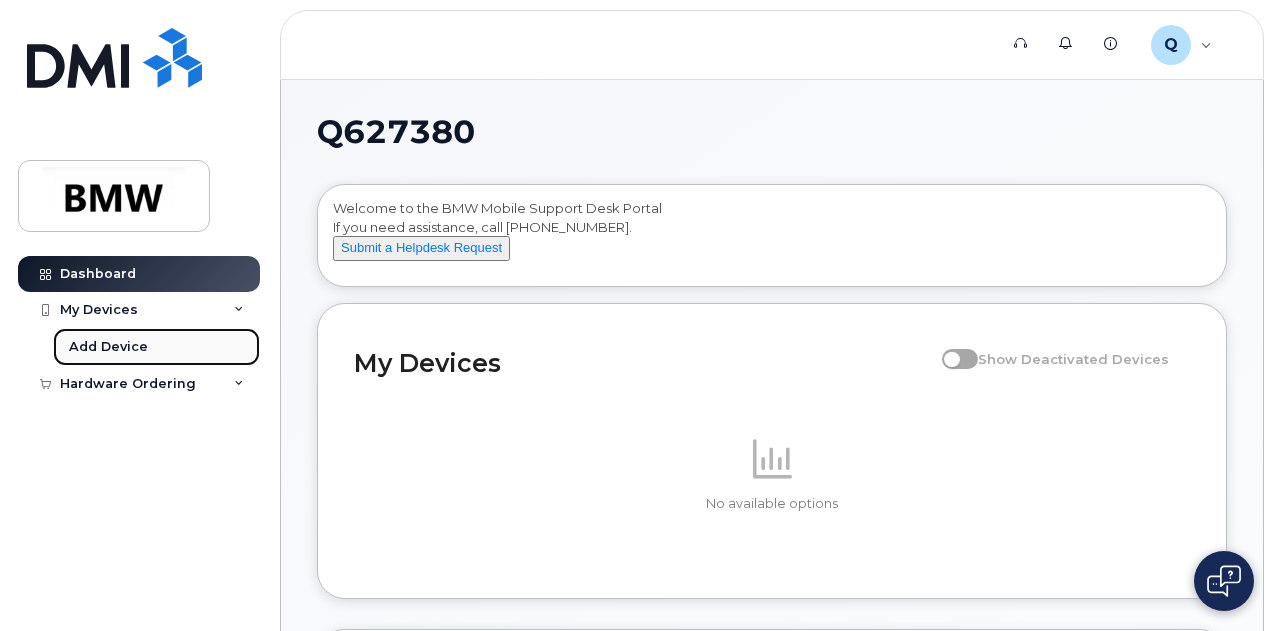 click on "Add Device" 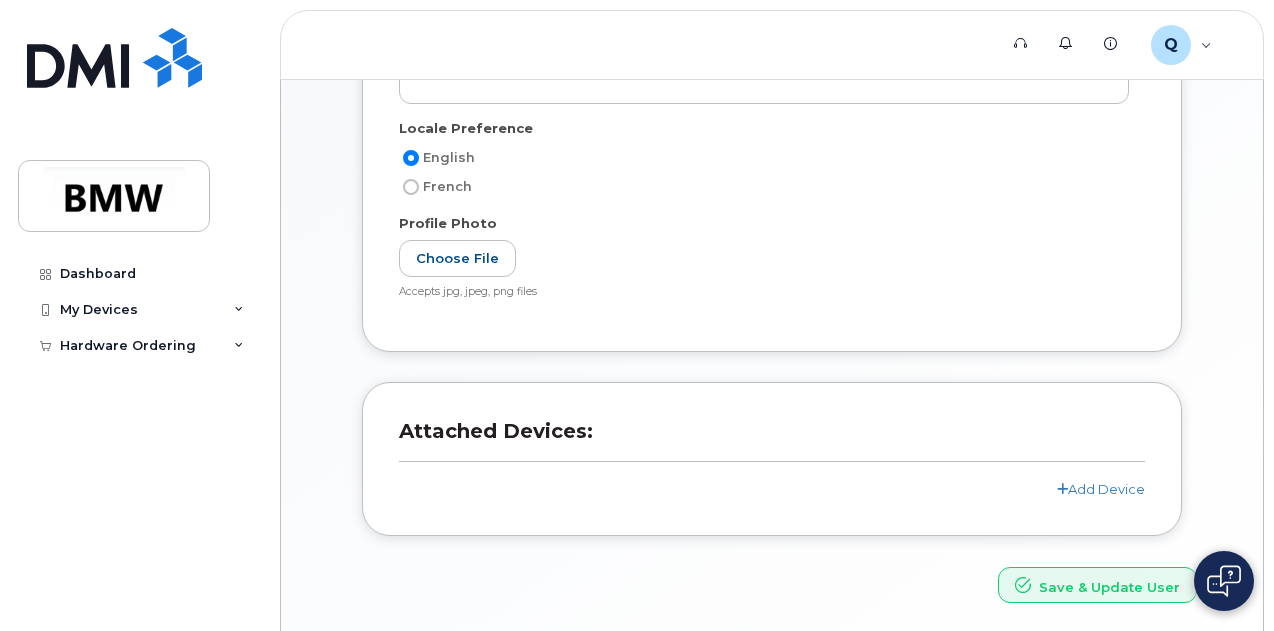 scroll, scrollTop: 604, scrollLeft: 0, axis: vertical 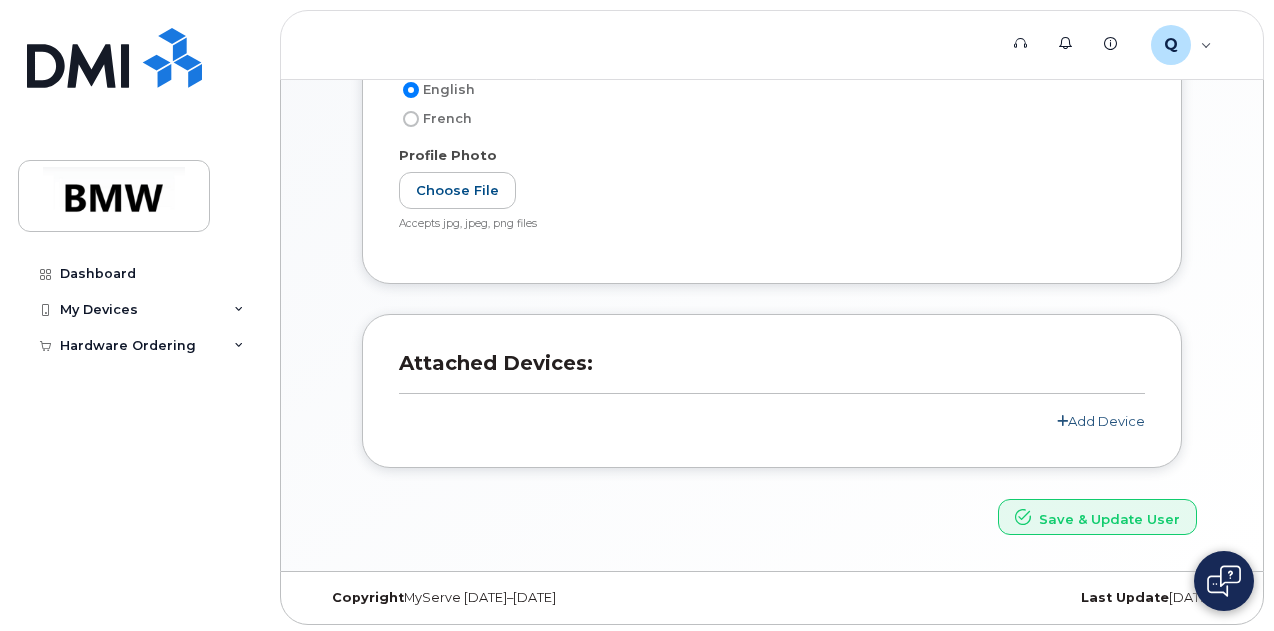 click on "Add Device" 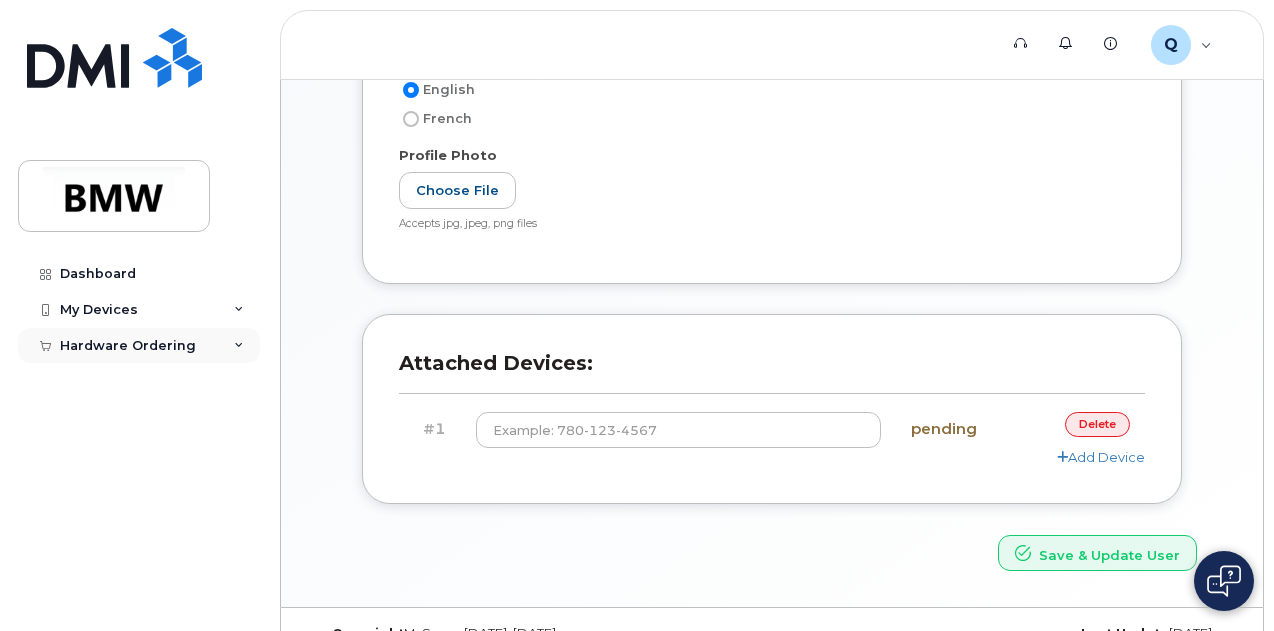 click on "Hardware Ordering" 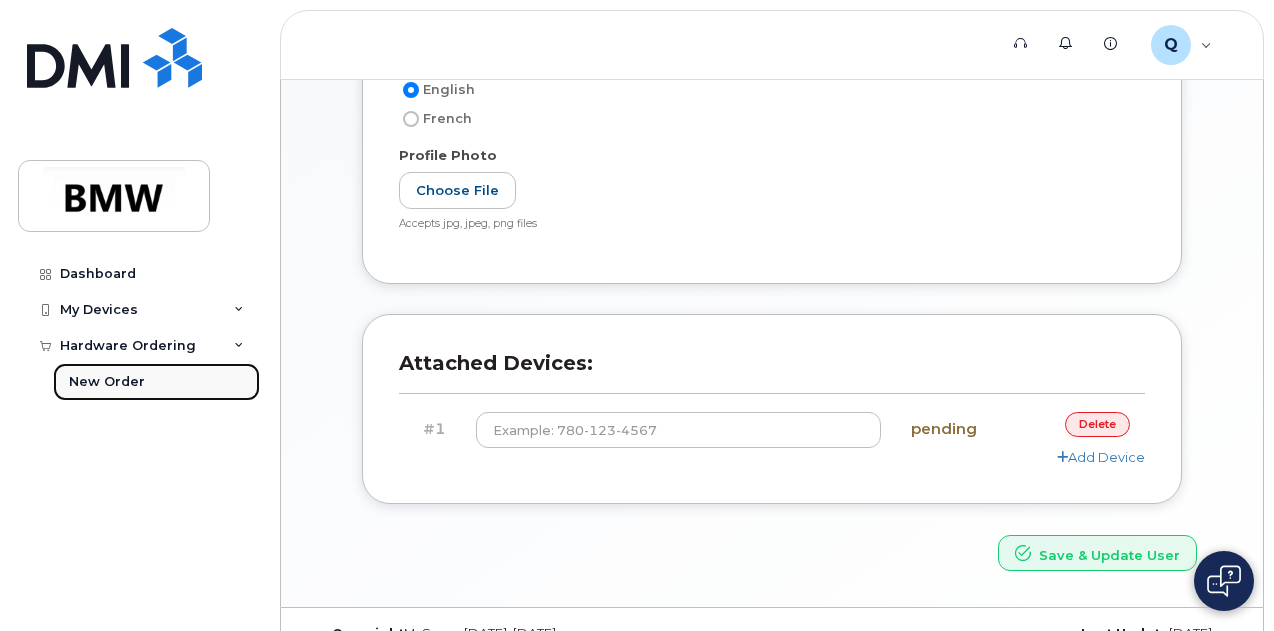 click on "New Order" 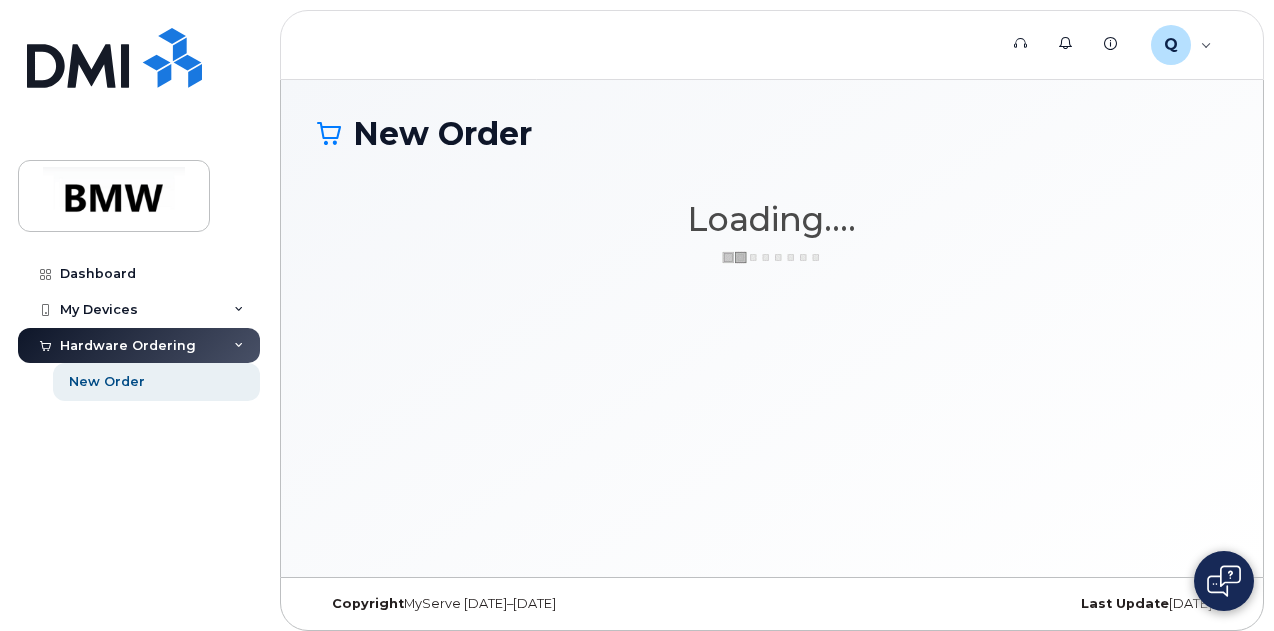 scroll, scrollTop: 0, scrollLeft: 0, axis: both 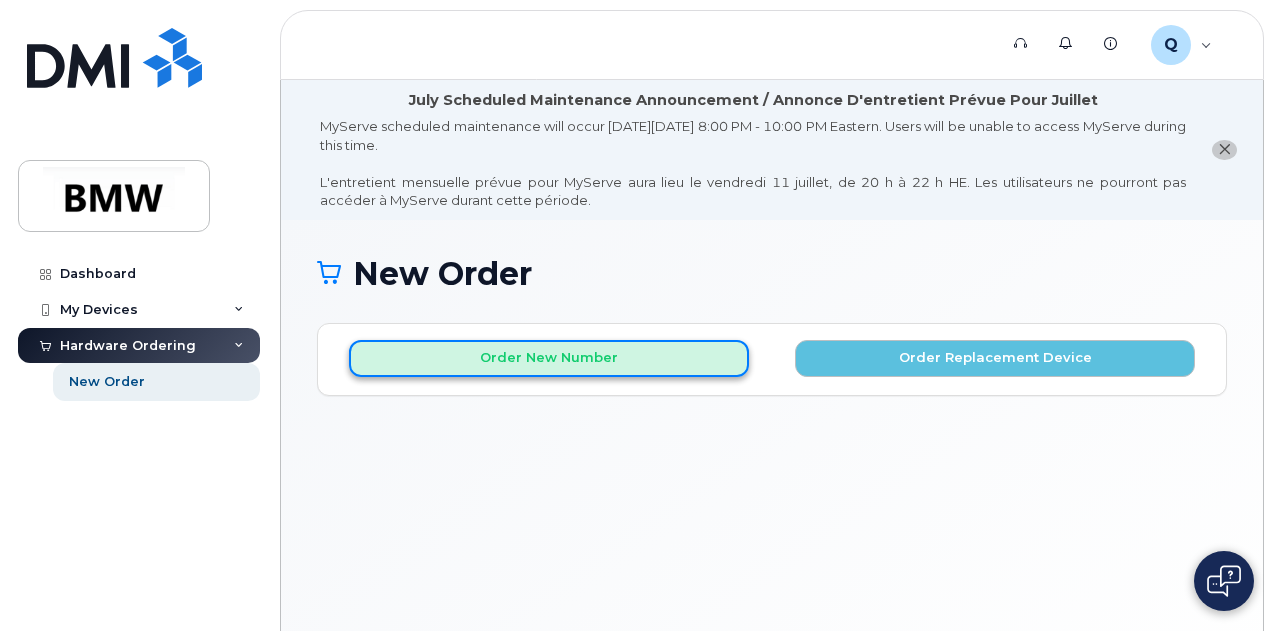 click on "Order New Number" 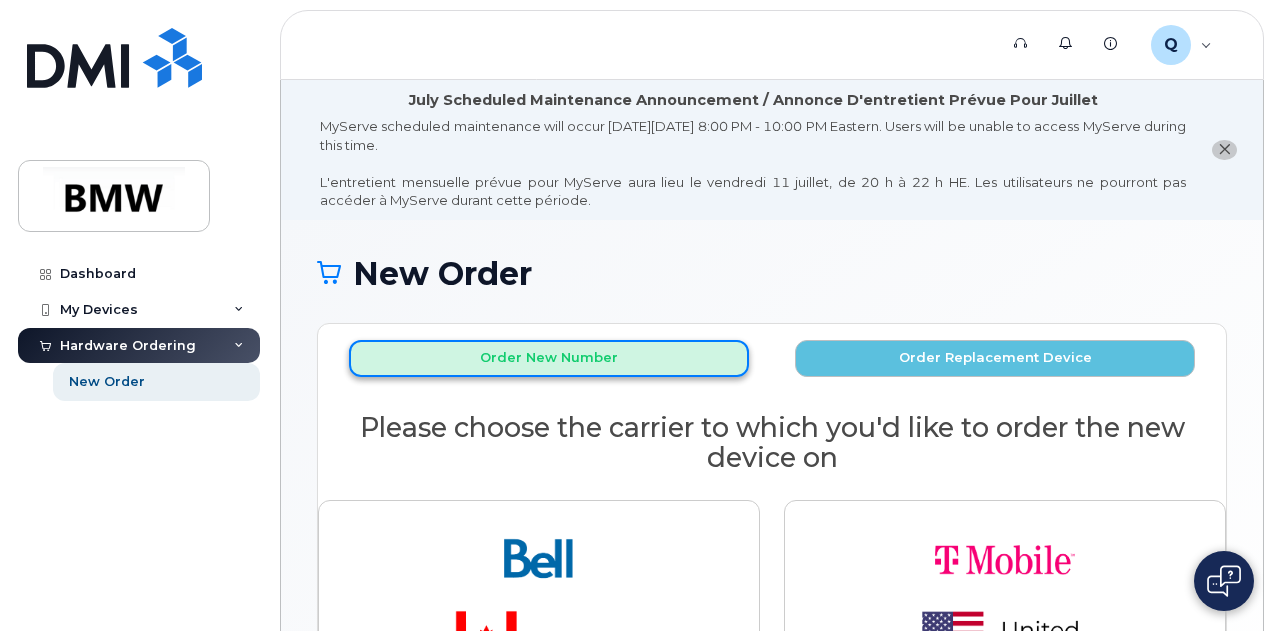 type 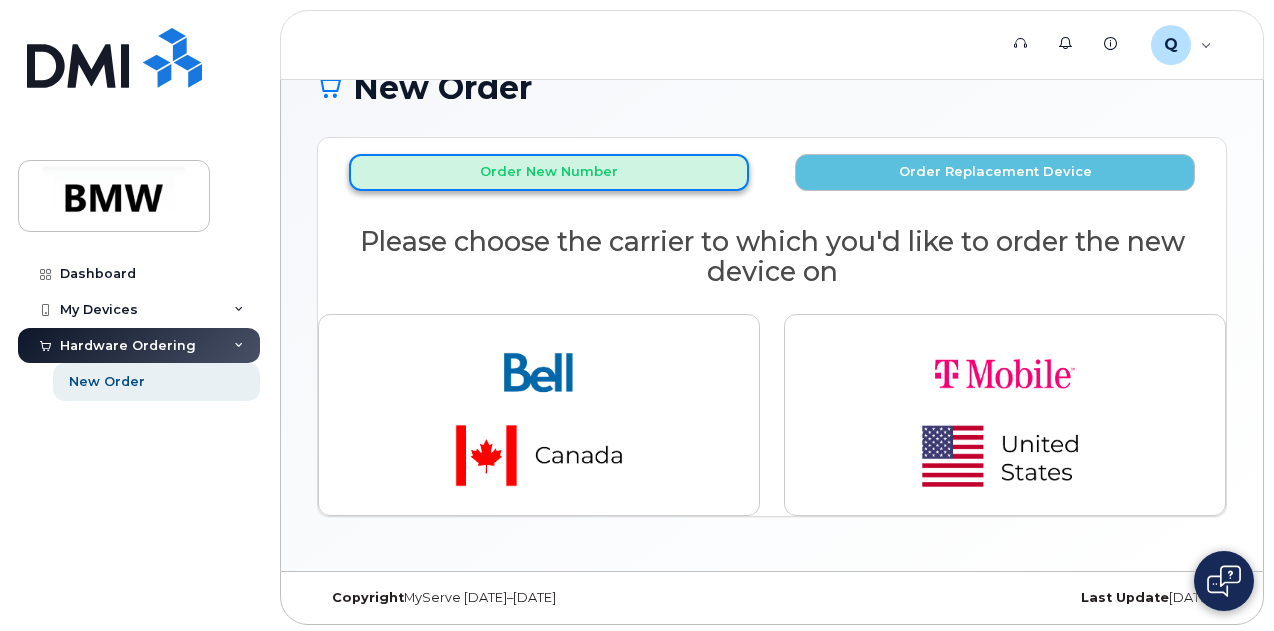 scroll, scrollTop: 187, scrollLeft: 0, axis: vertical 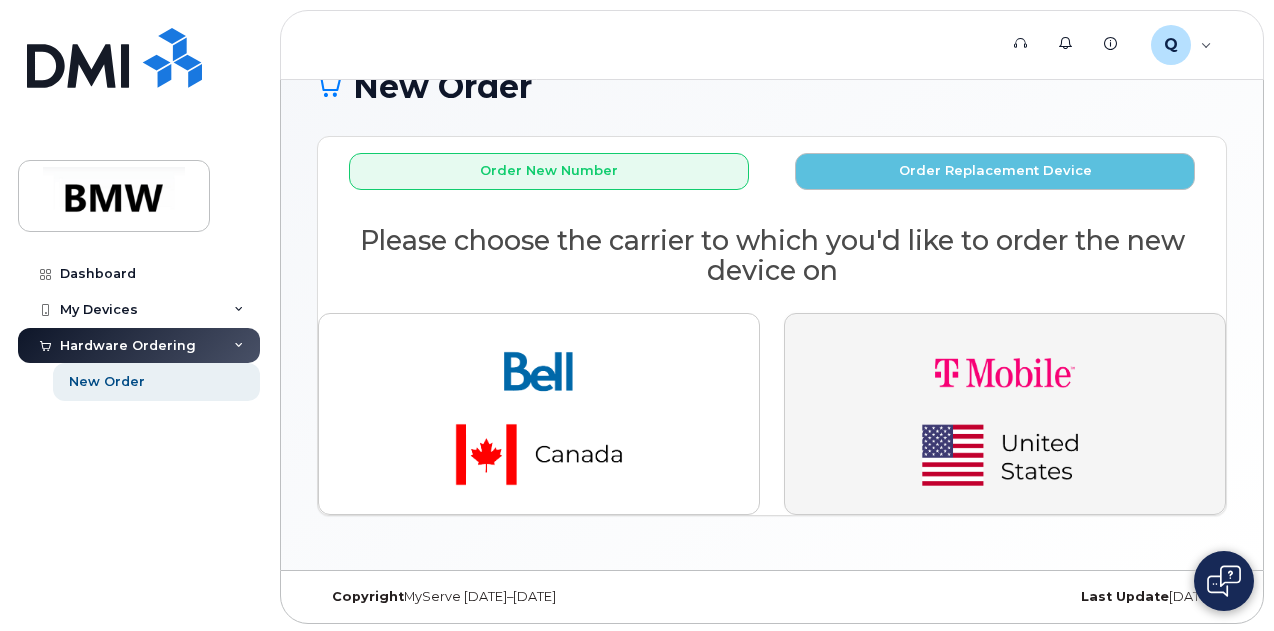 click 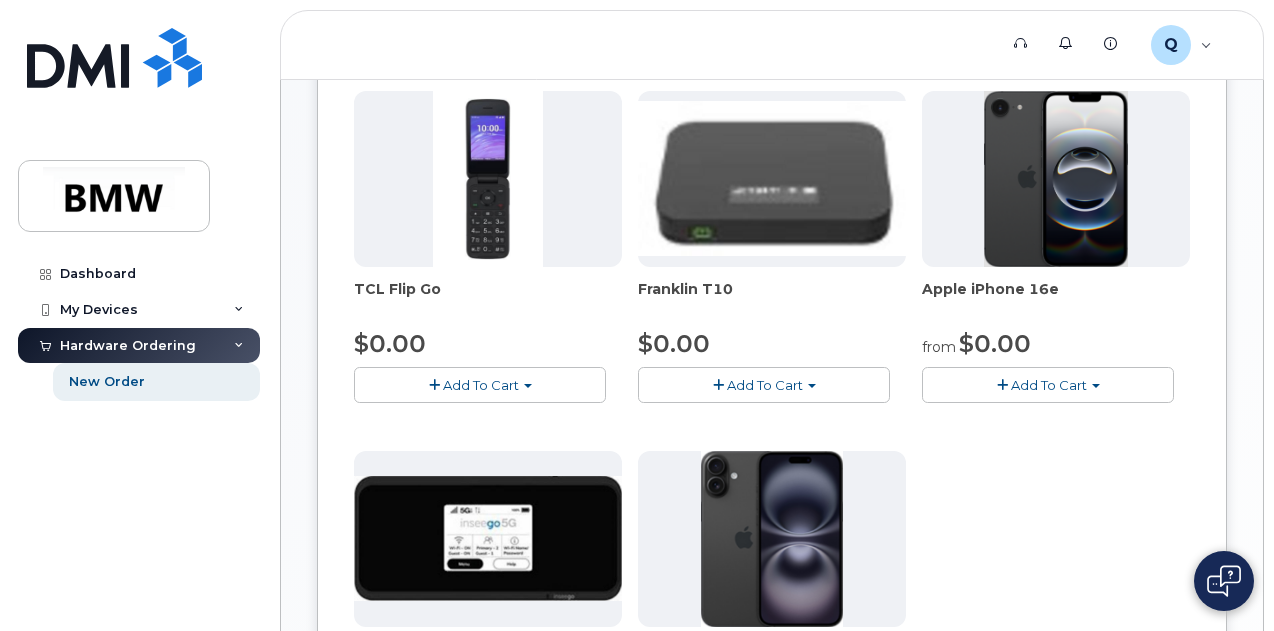 scroll, scrollTop: 547, scrollLeft: 0, axis: vertical 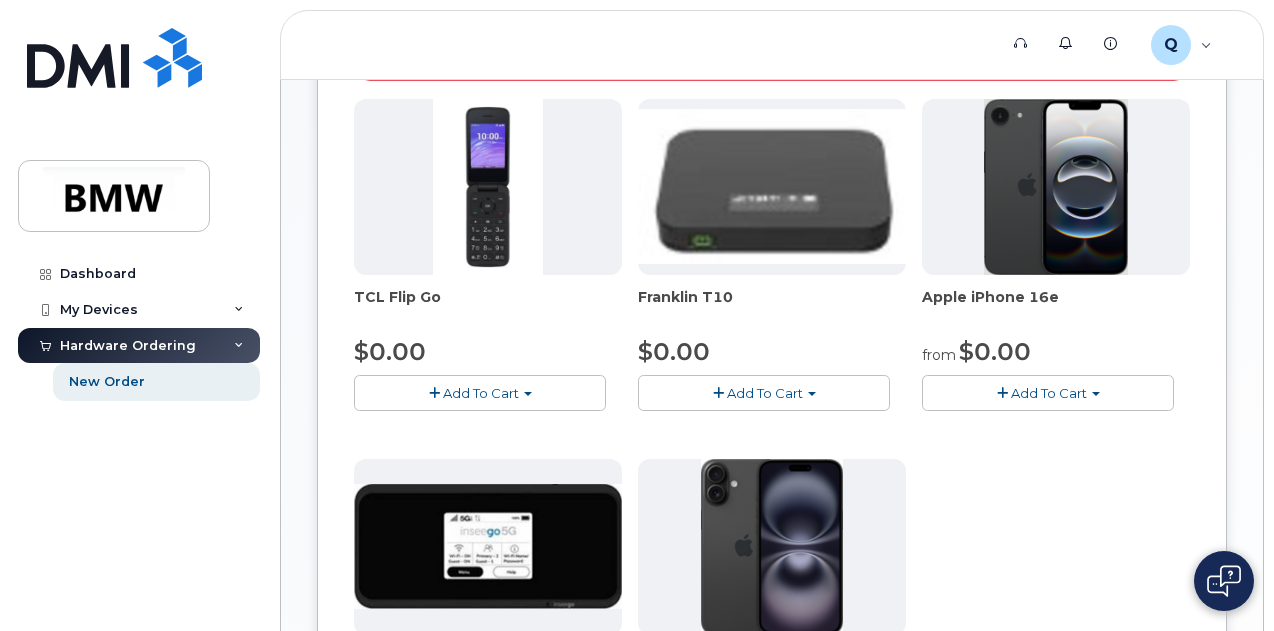 click on "Add To Cart" 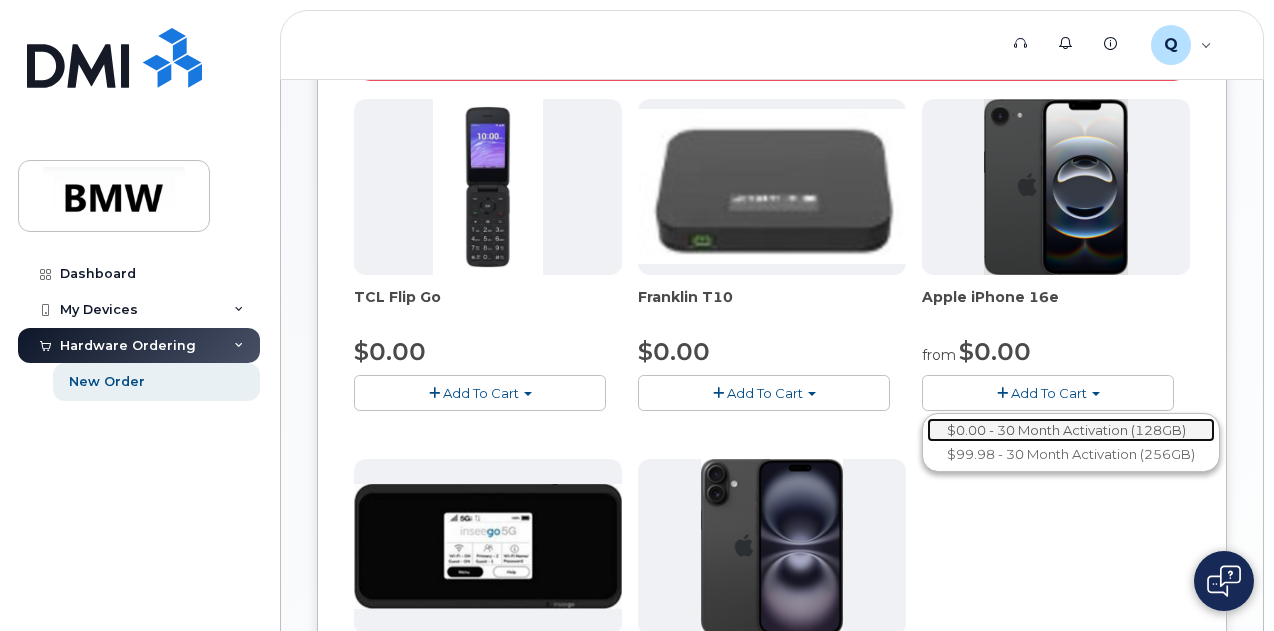 click on "$0.00 - 30 Month Activation (128GB)" 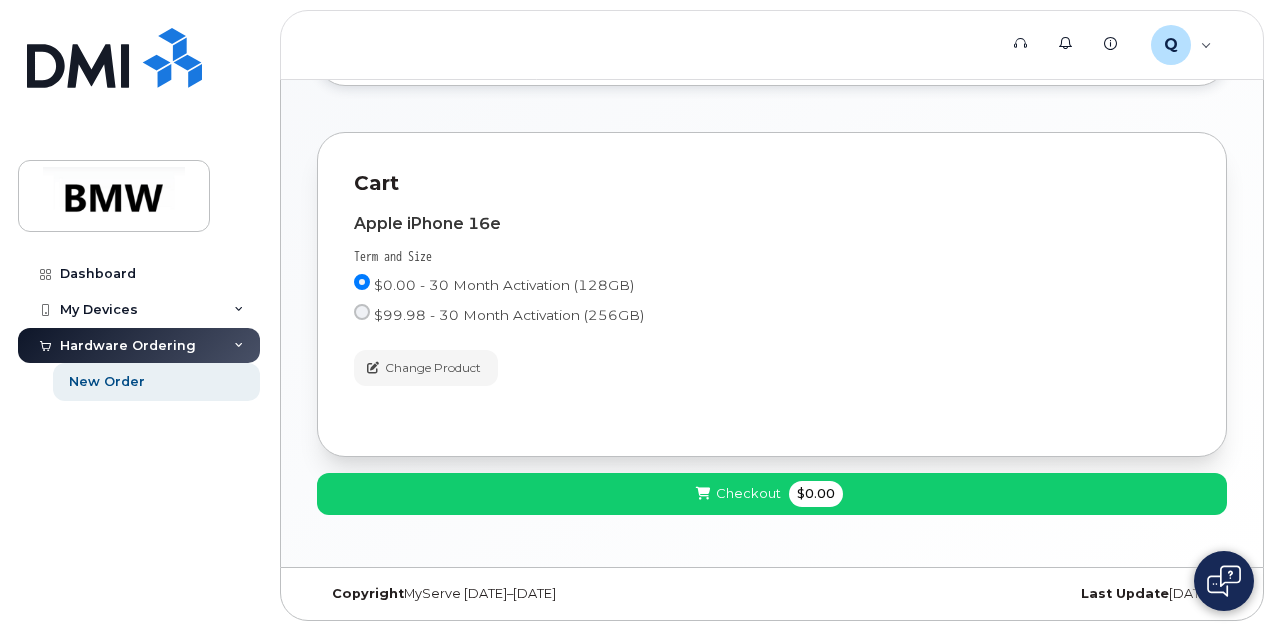 scroll, scrollTop: 222, scrollLeft: 0, axis: vertical 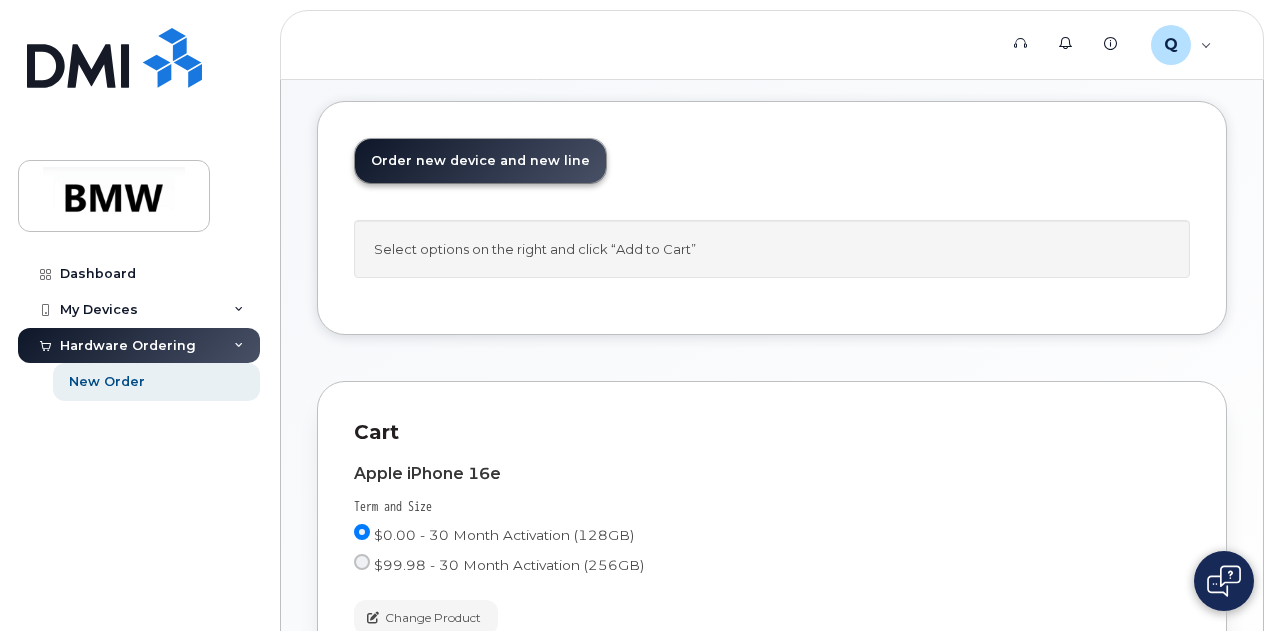 click on "Checkout
$0.00" 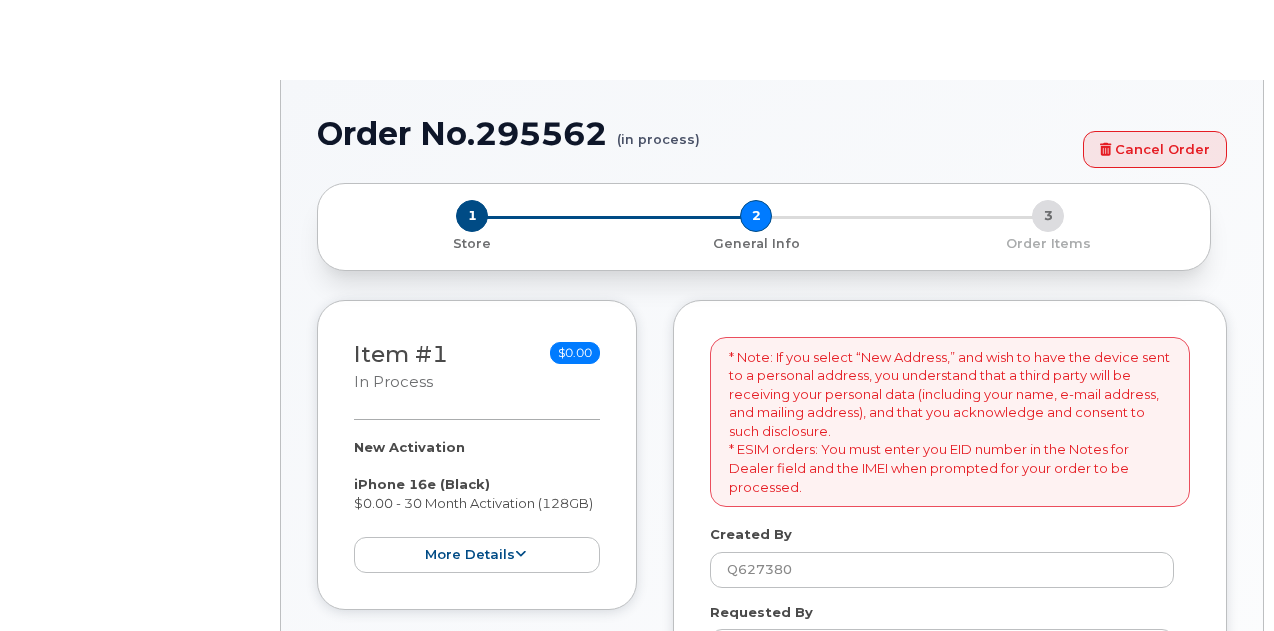select 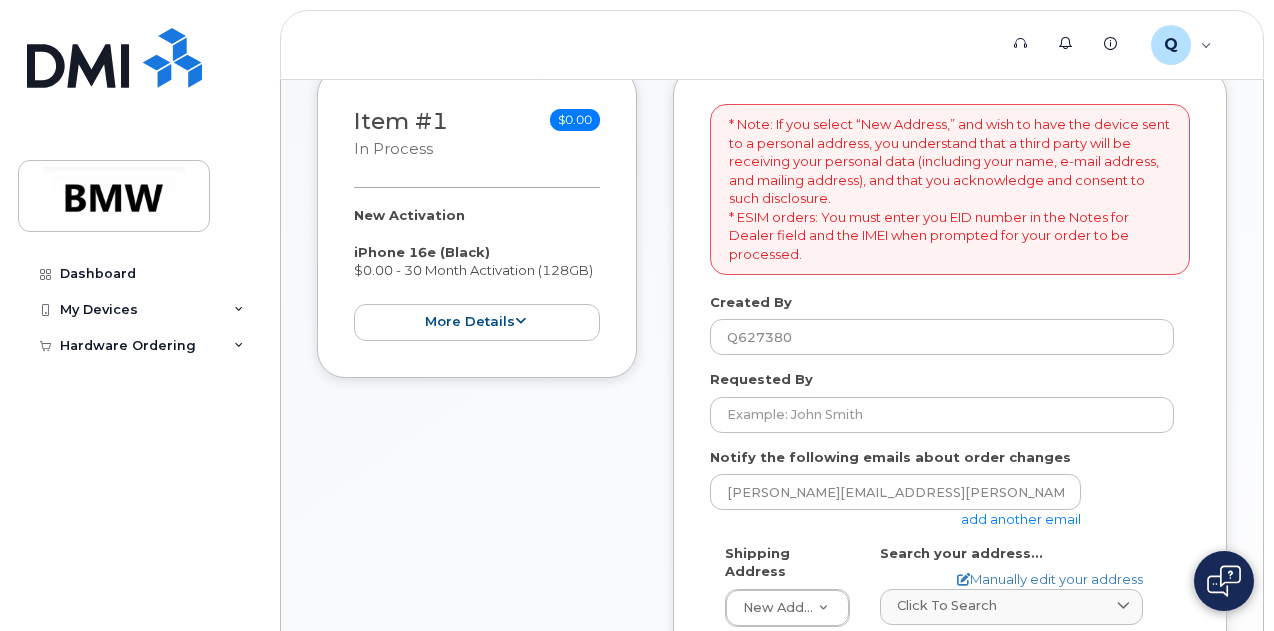 scroll, scrollTop: 480, scrollLeft: 0, axis: vertical 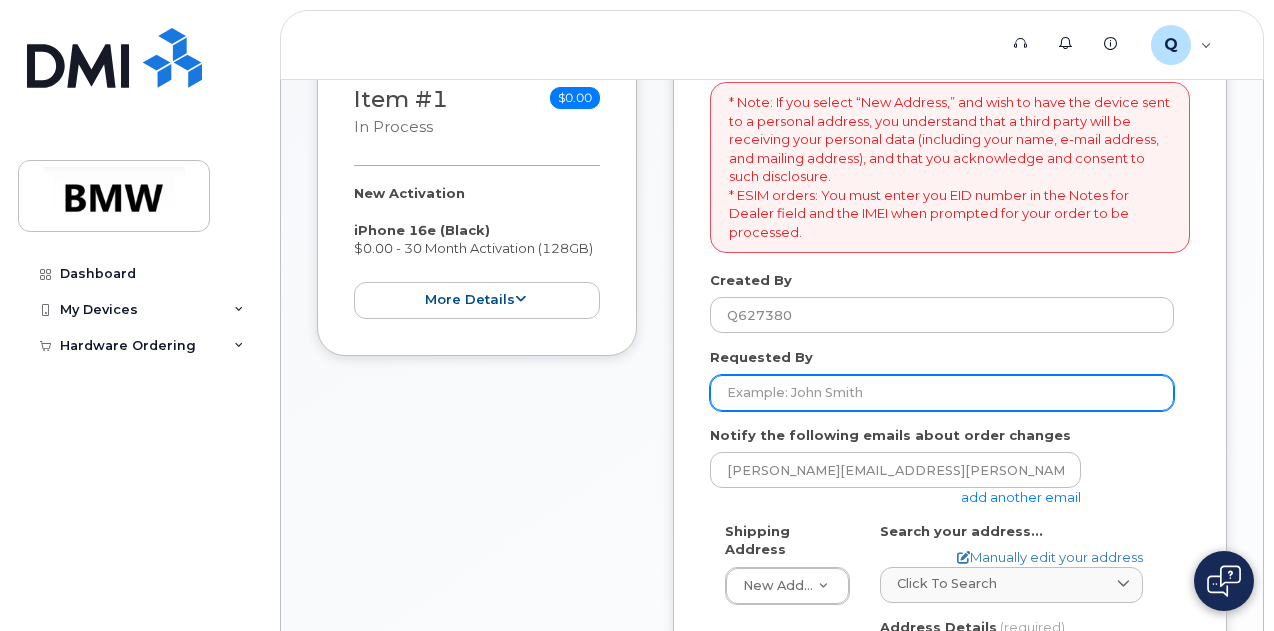 click on "Requested By" 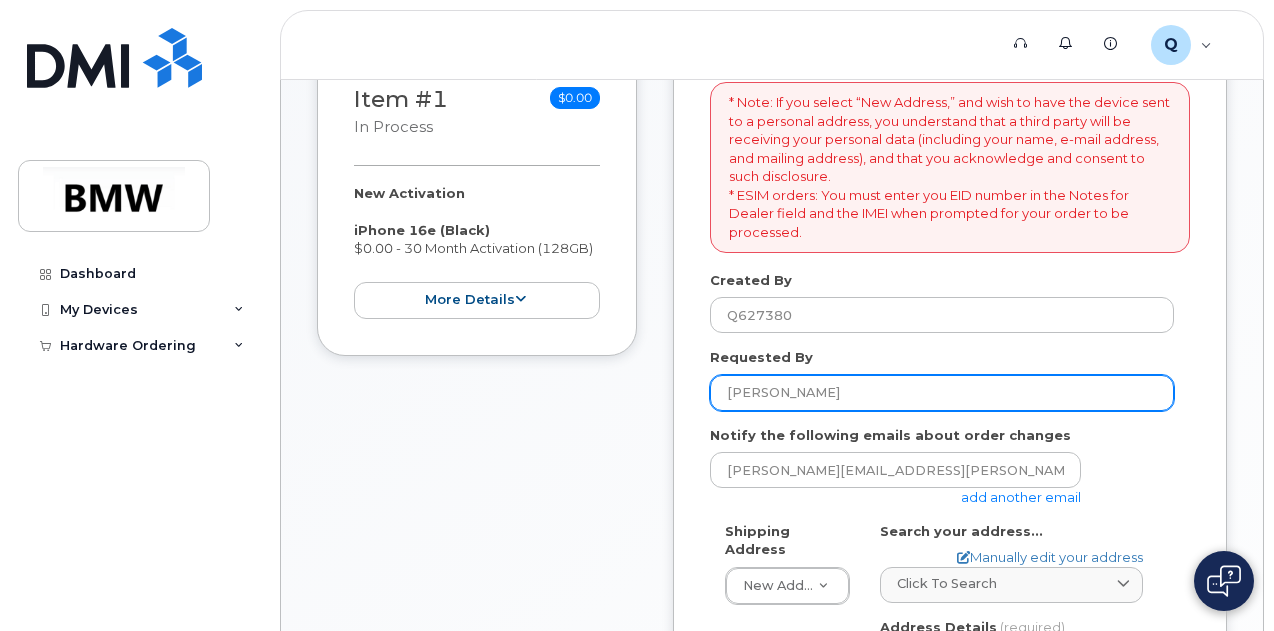 type on "[PERSON_NAME]" 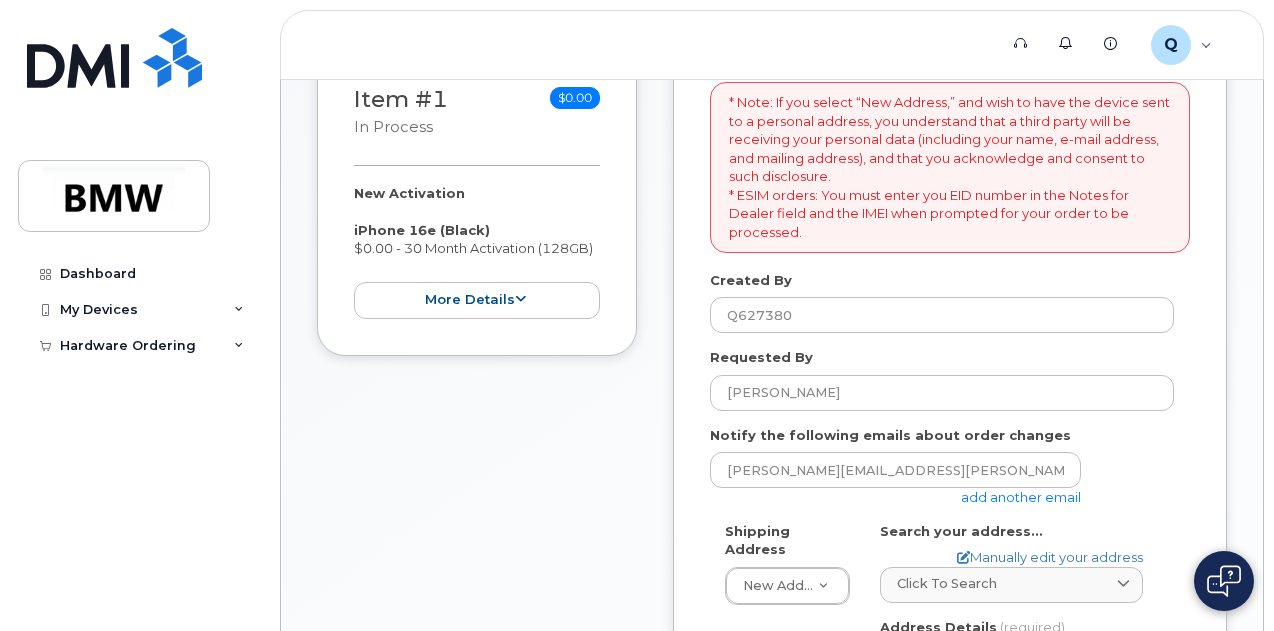 click on "rebecca.a.stefan@rolls-roycemotorcarsna.com
add another email" 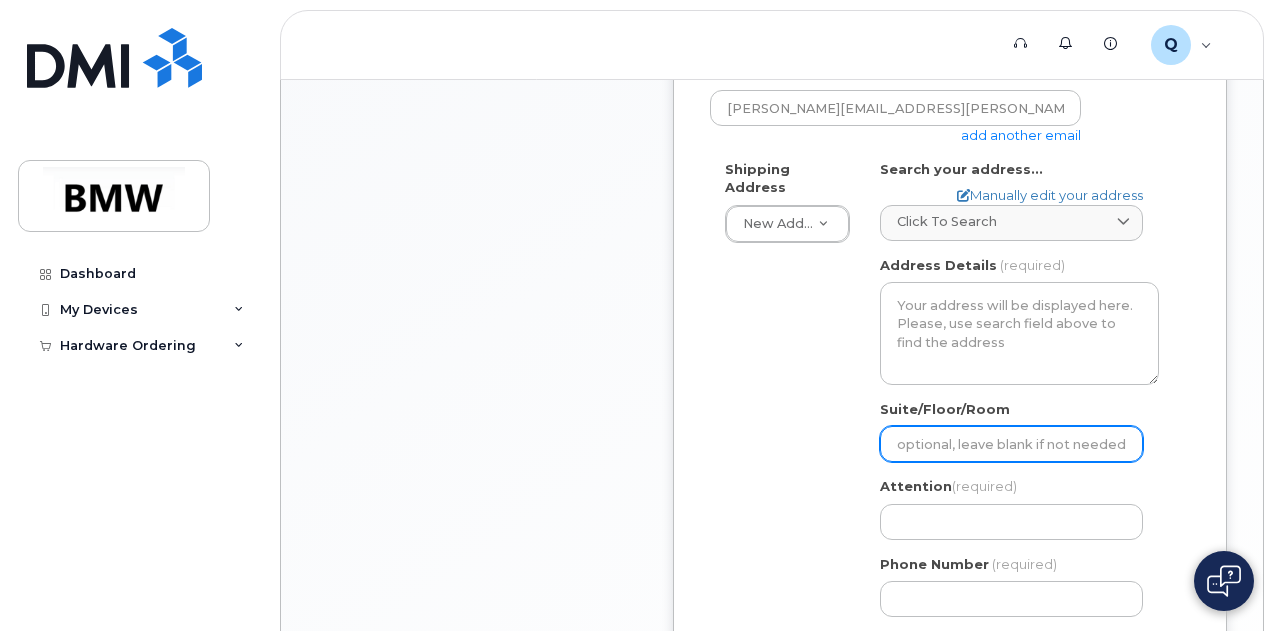 scroll, scrollTop: 840, scrollLeft: 0, axis: vertical 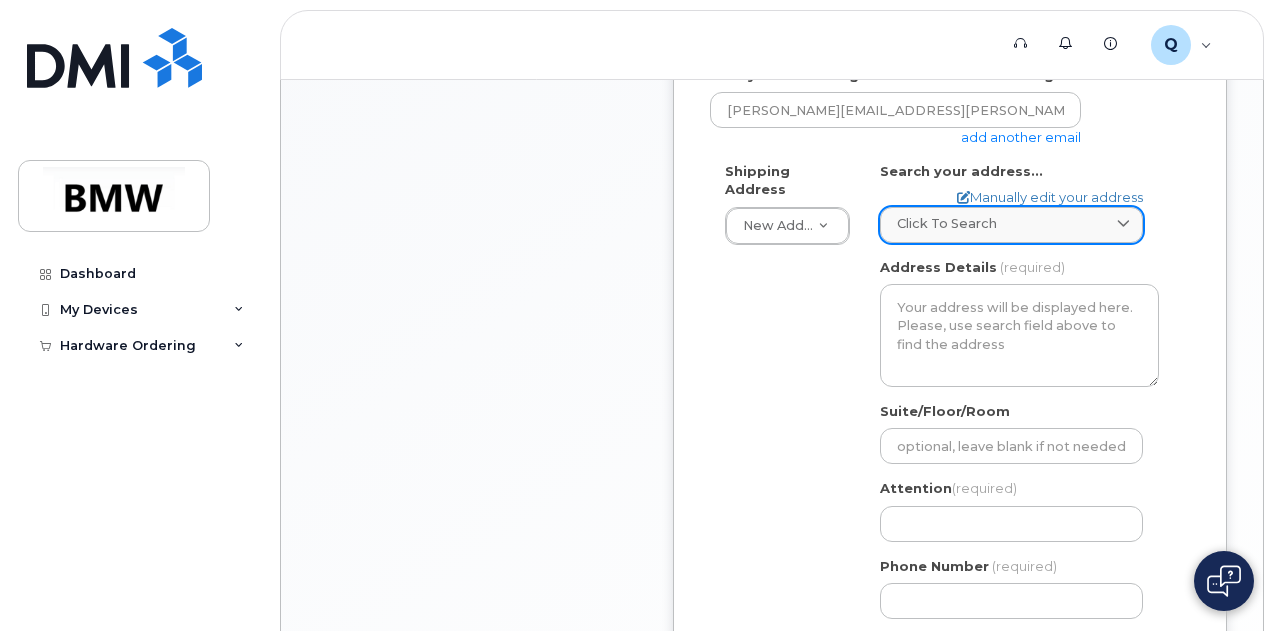 click on "Click to search" 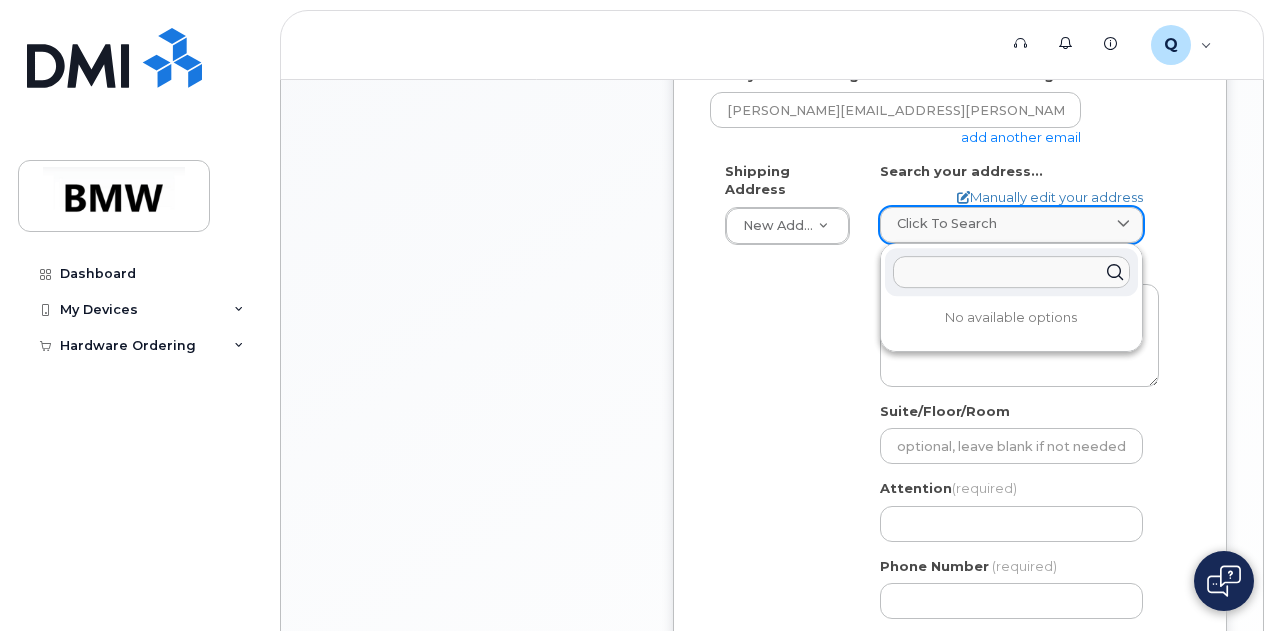 type on "1" 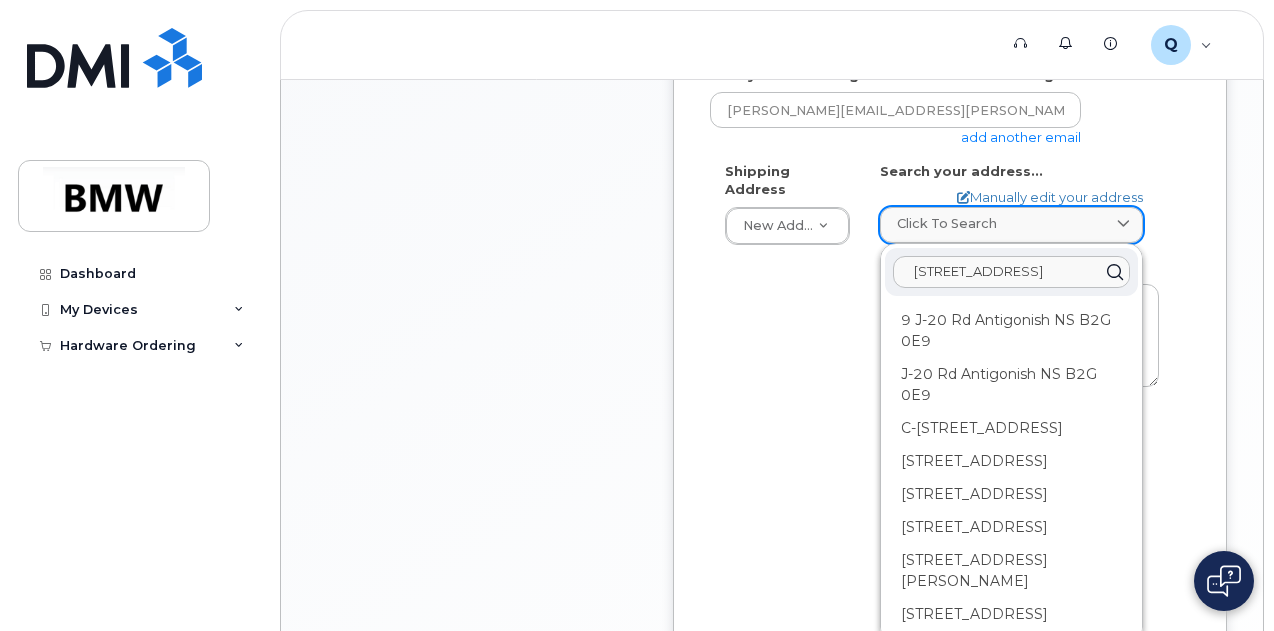 scroll, scrollTop: 0, scrollLeft: 60, axis: horizontal 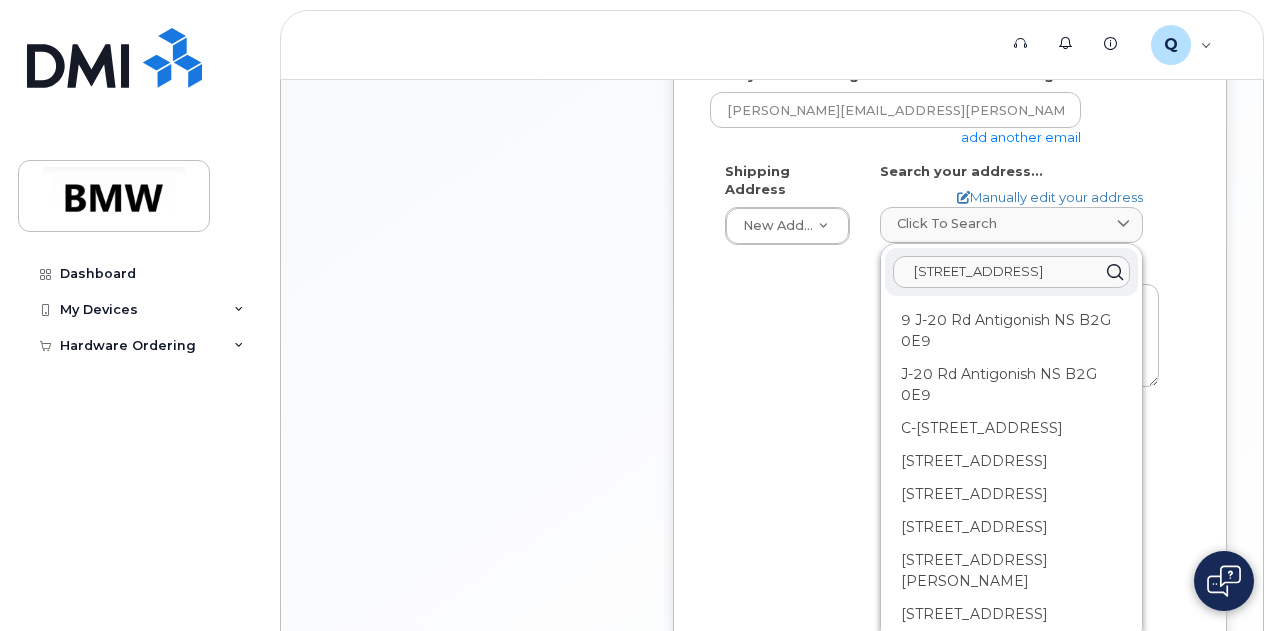 click on "200 chestnut ridge road wooddcliff lake" 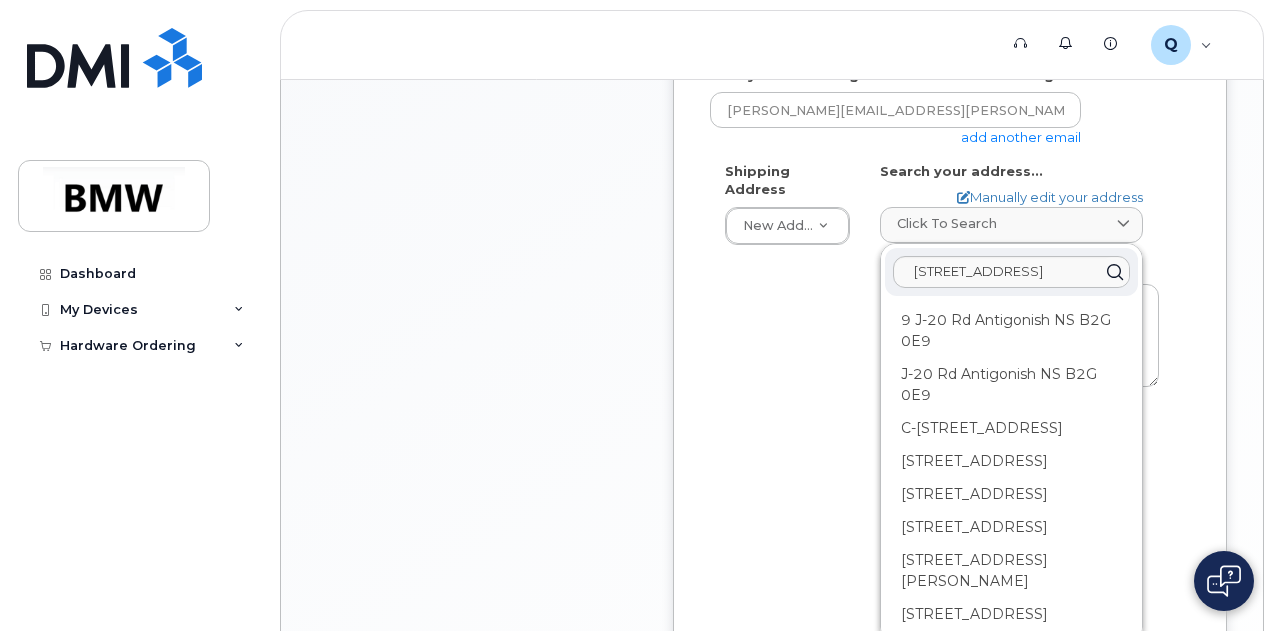scroll, scrollTop: 0, scrollLeft: 0, axis: both 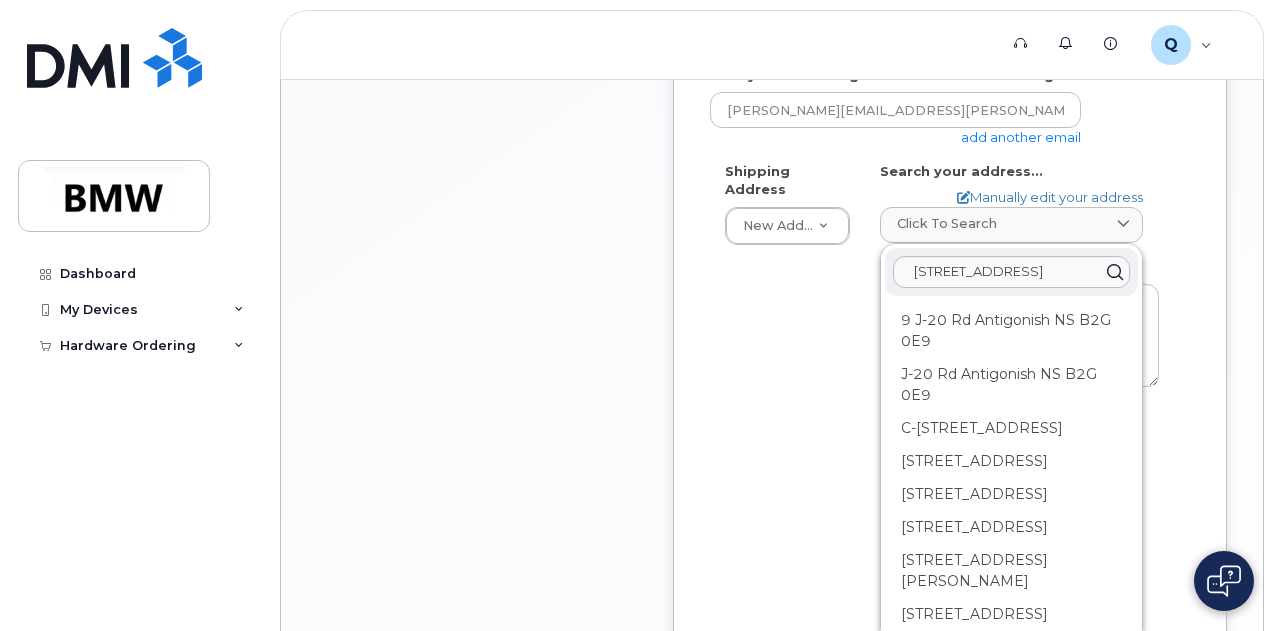 click 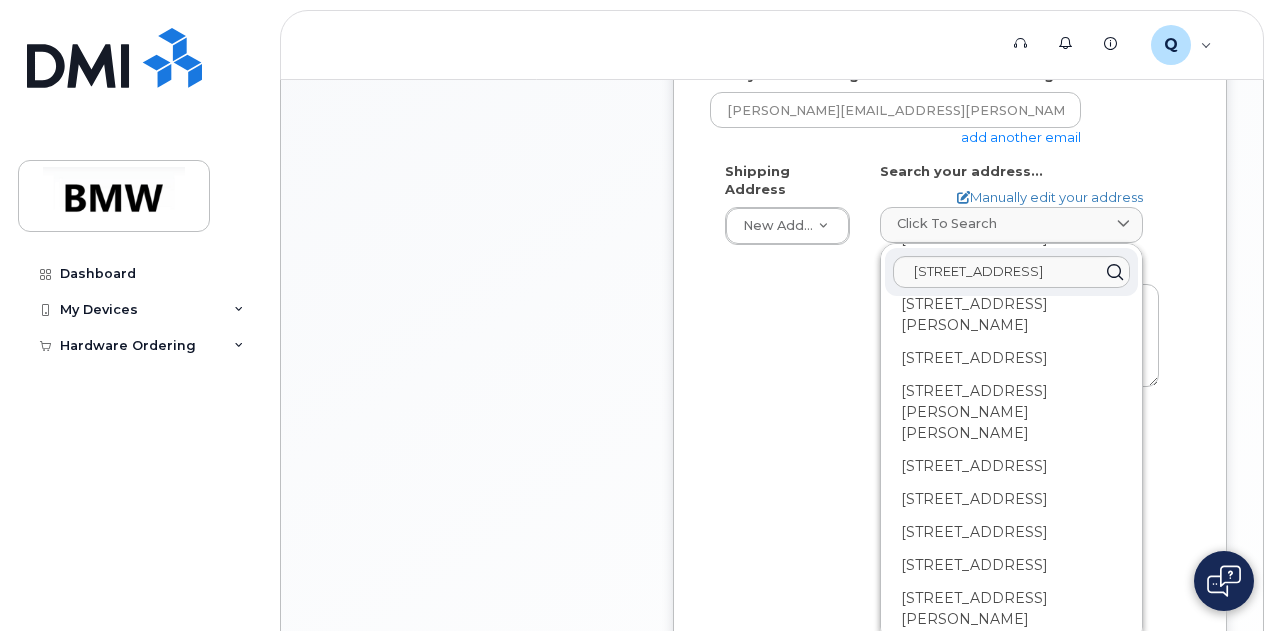 scroll, scrollTop: 4320, scrollLeft: 0, axis: vertical 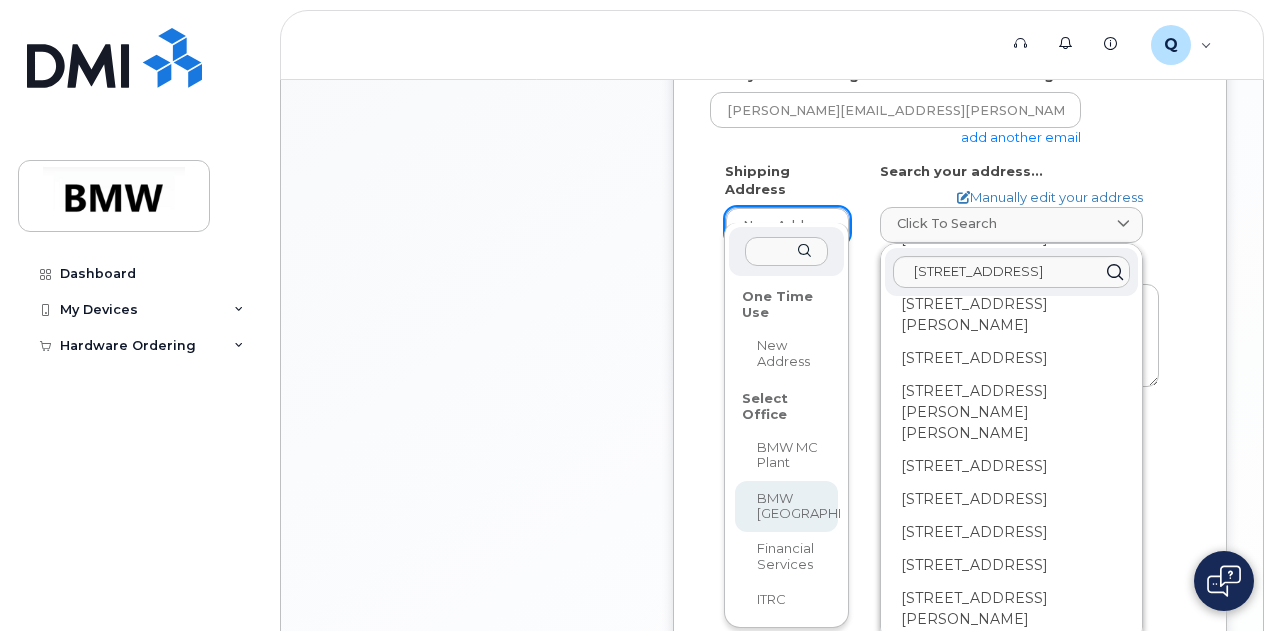 select 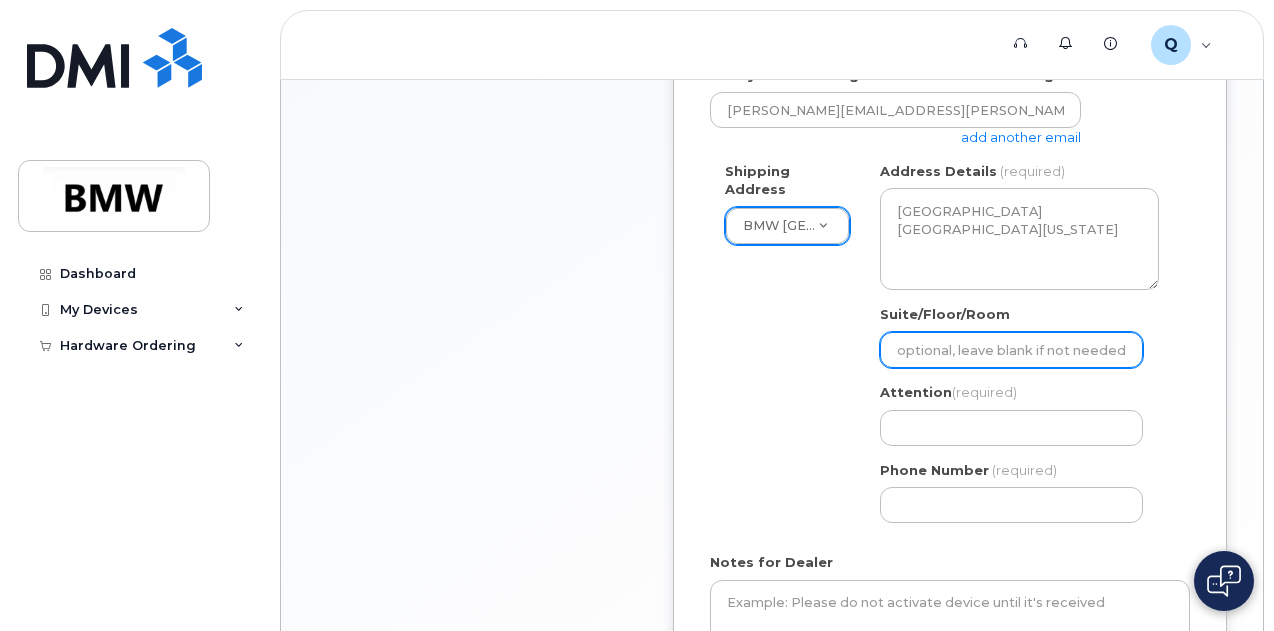 click on "Suite/Floor/Room" 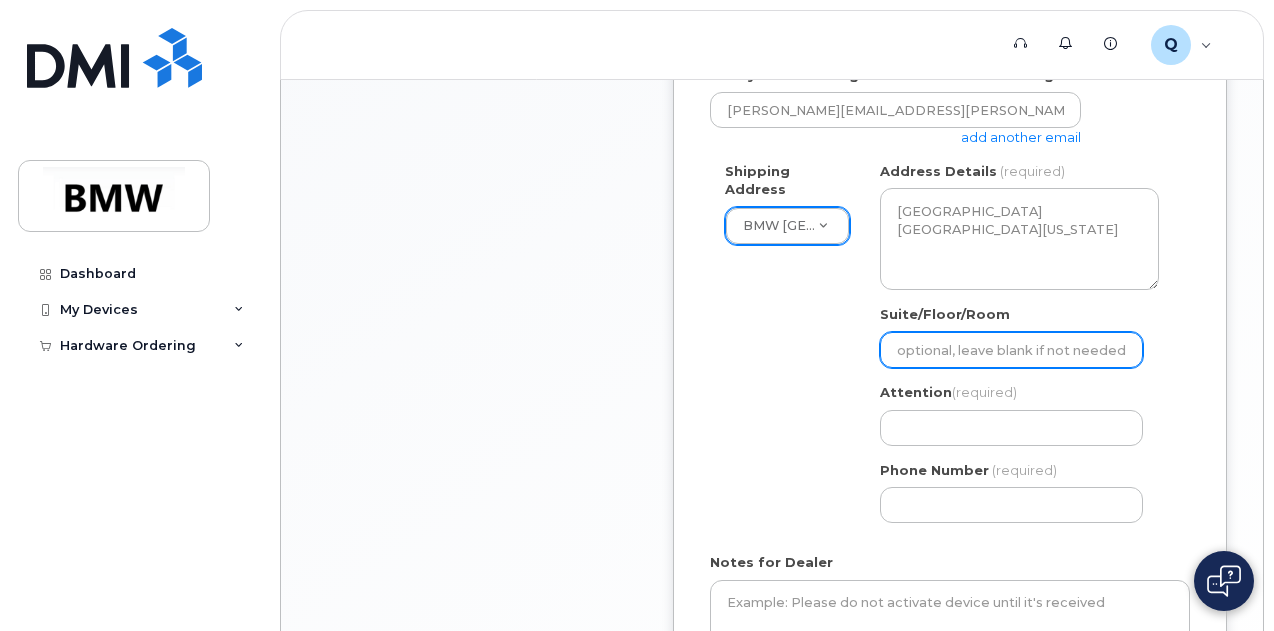 select 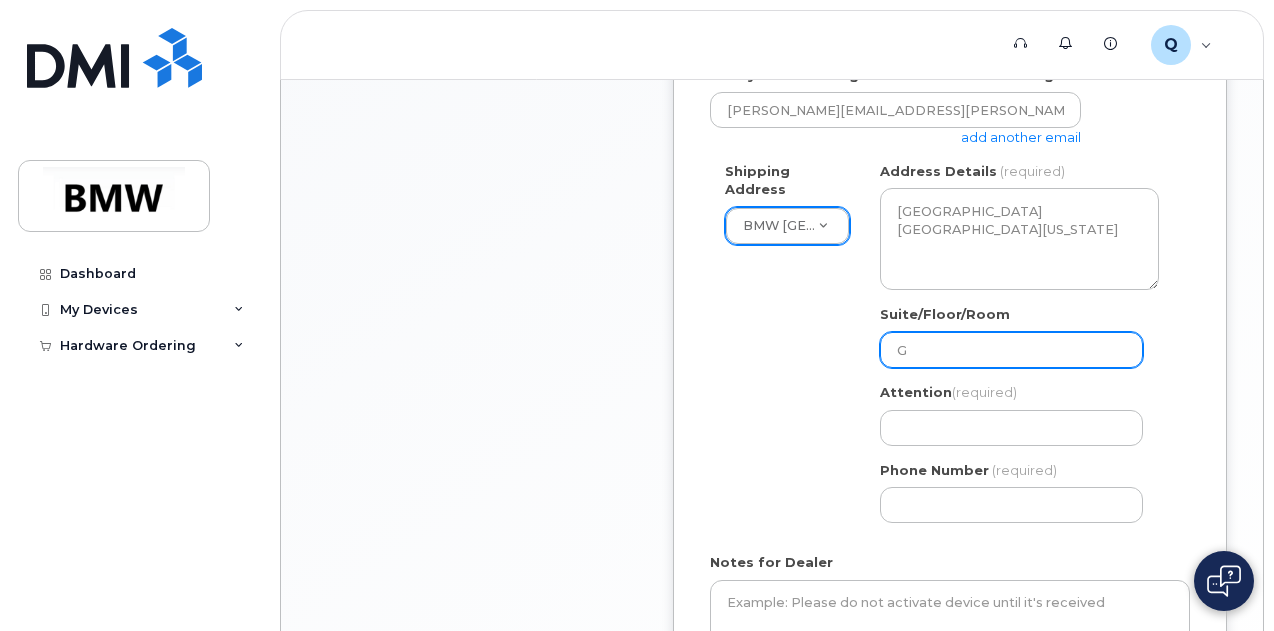 select 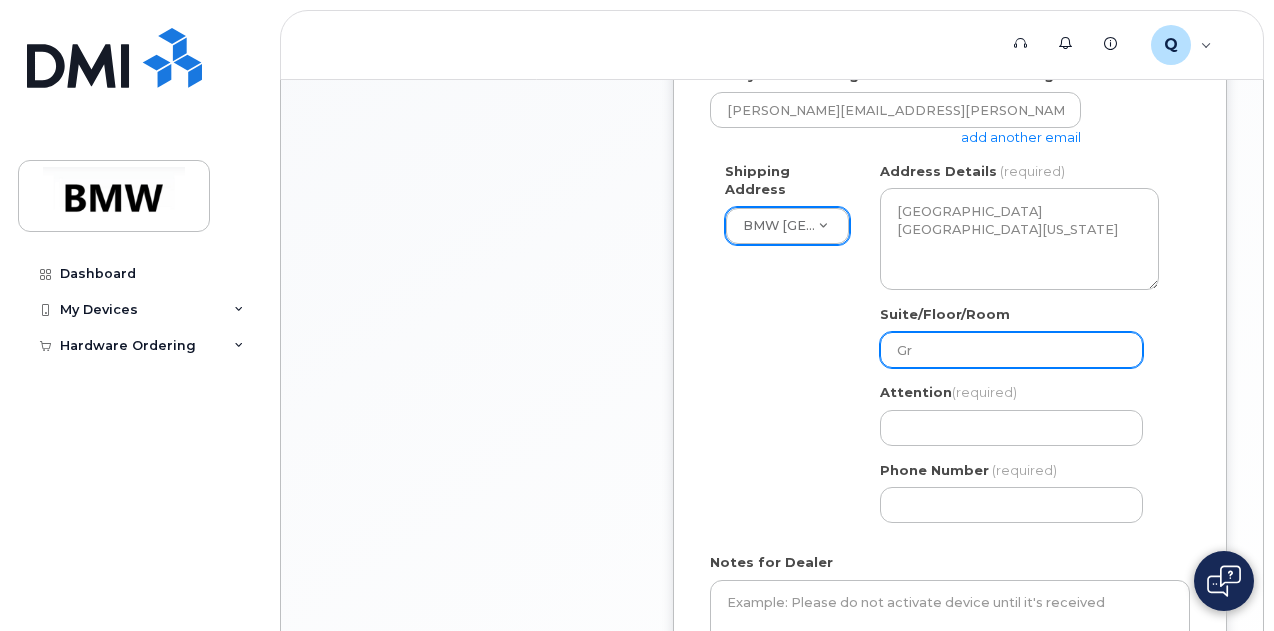 select 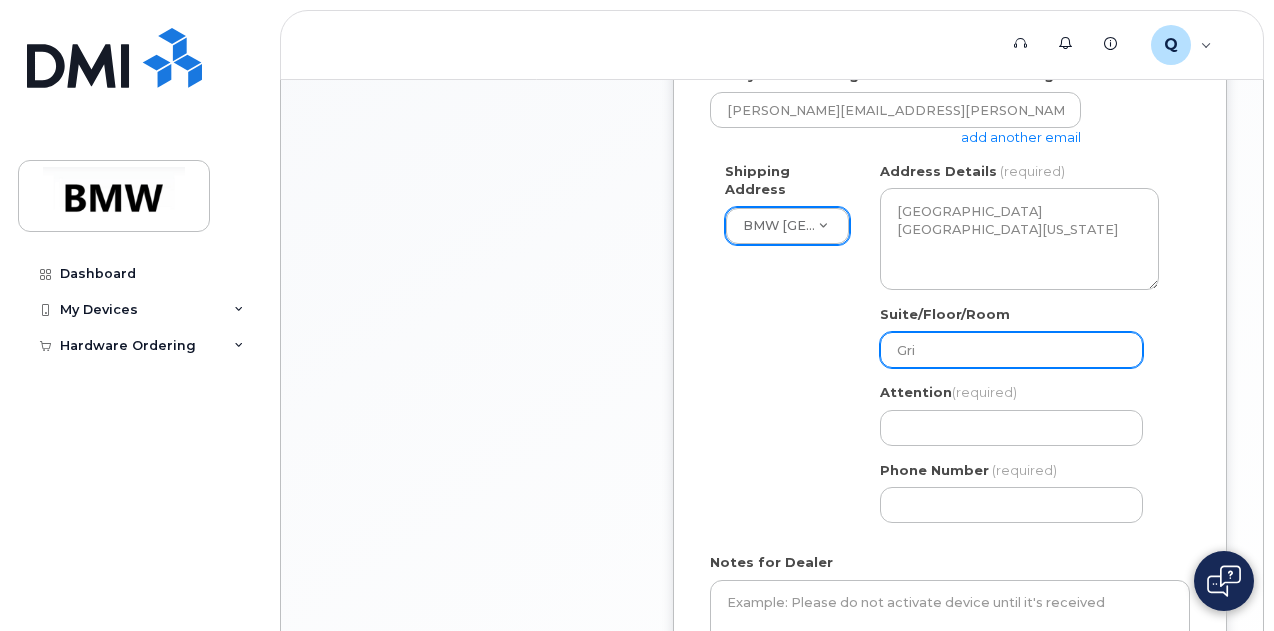 select 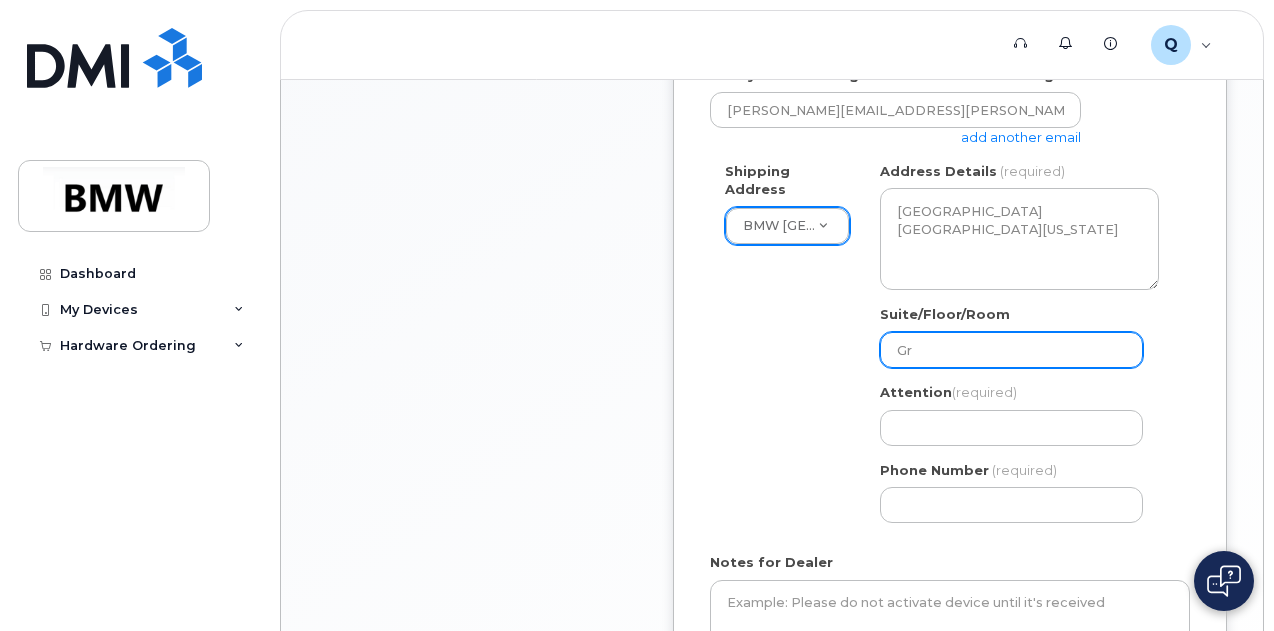 select 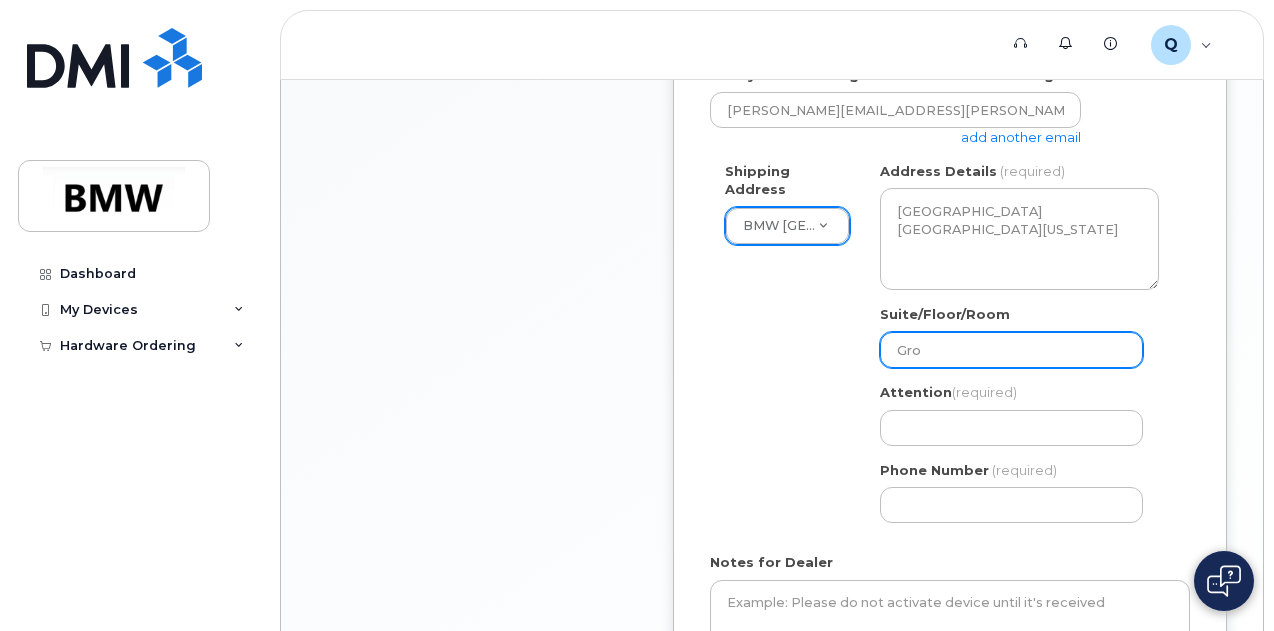 select 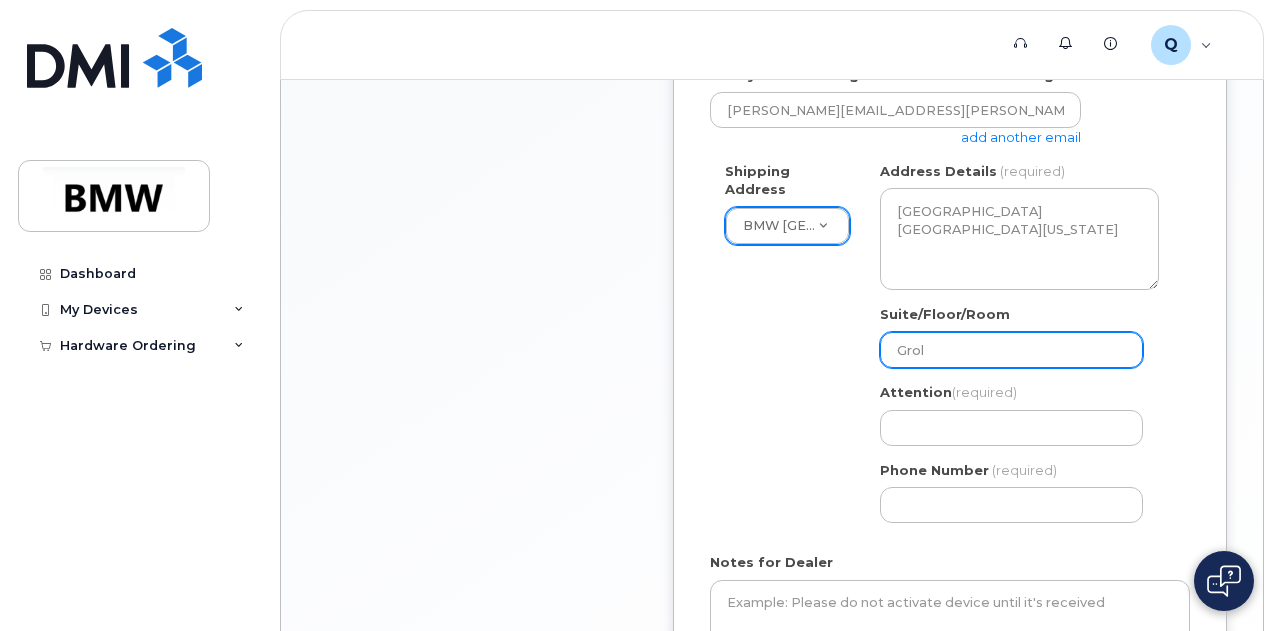 select 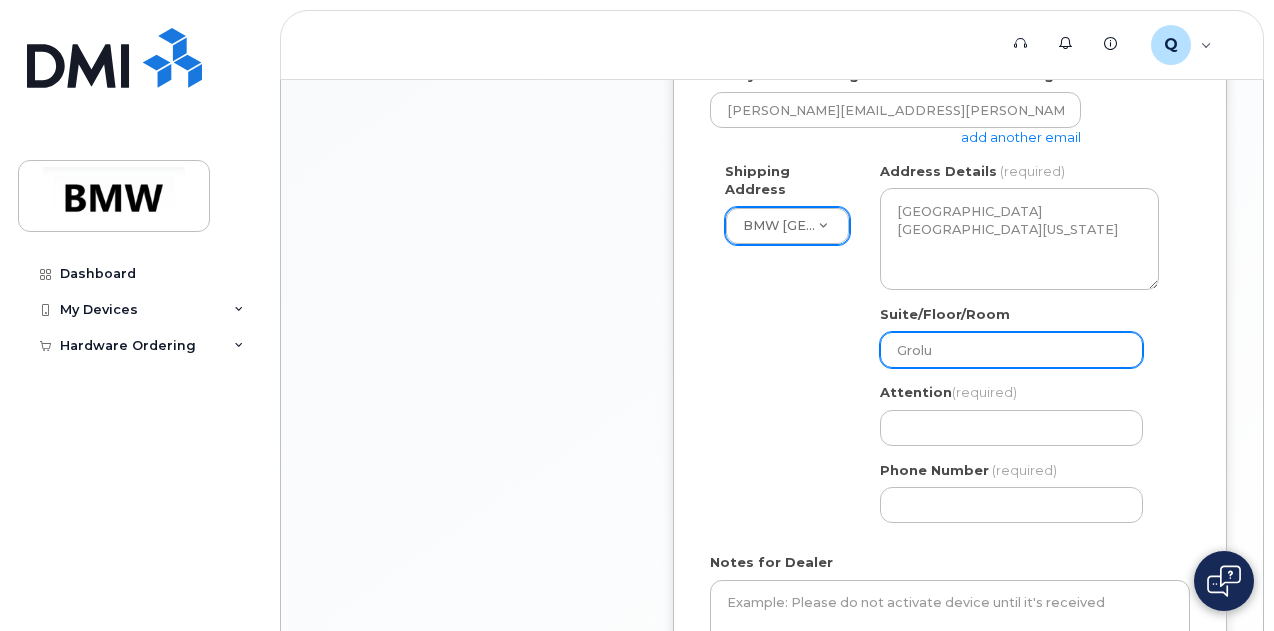select 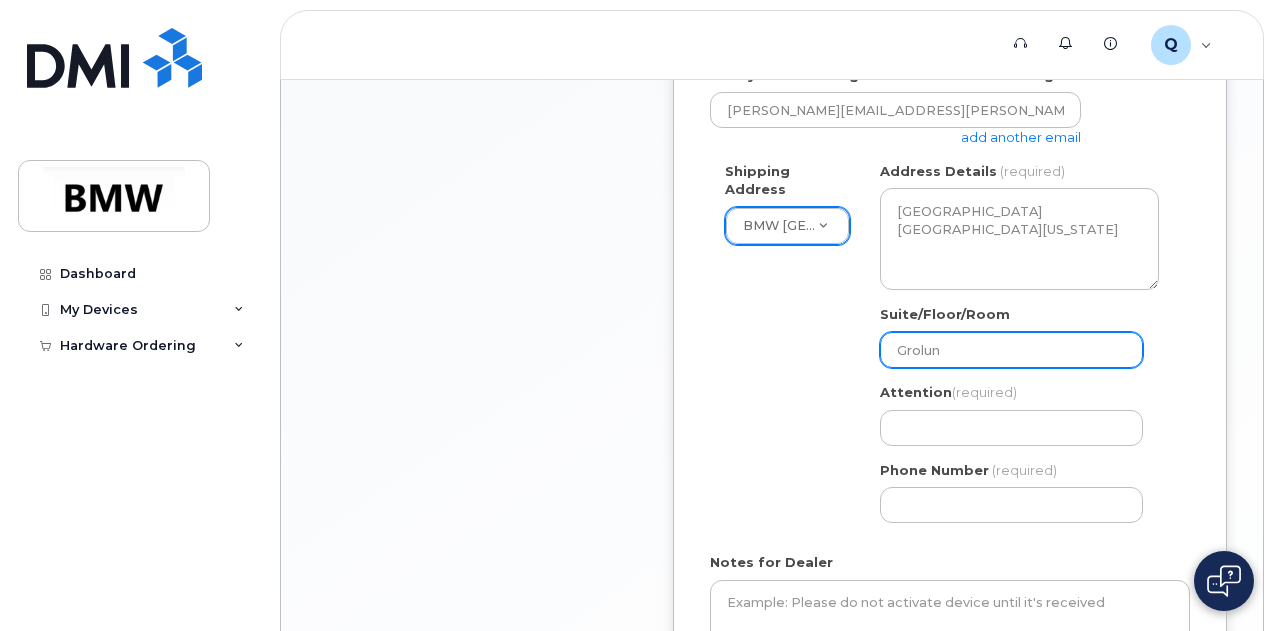 select 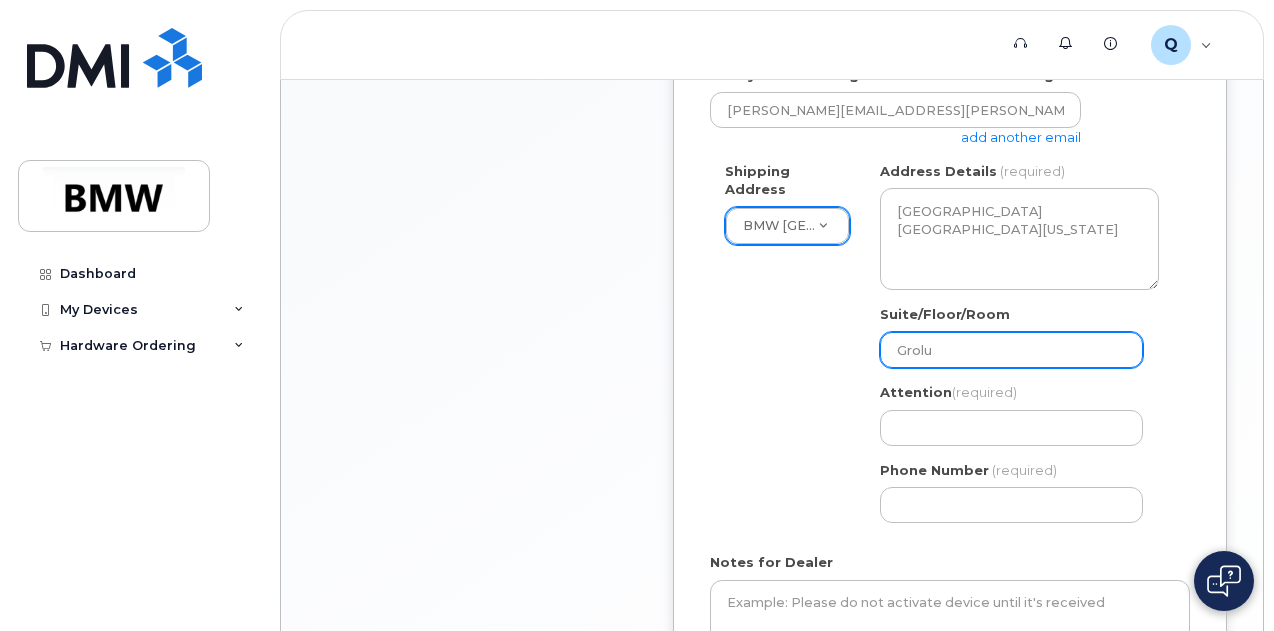 select 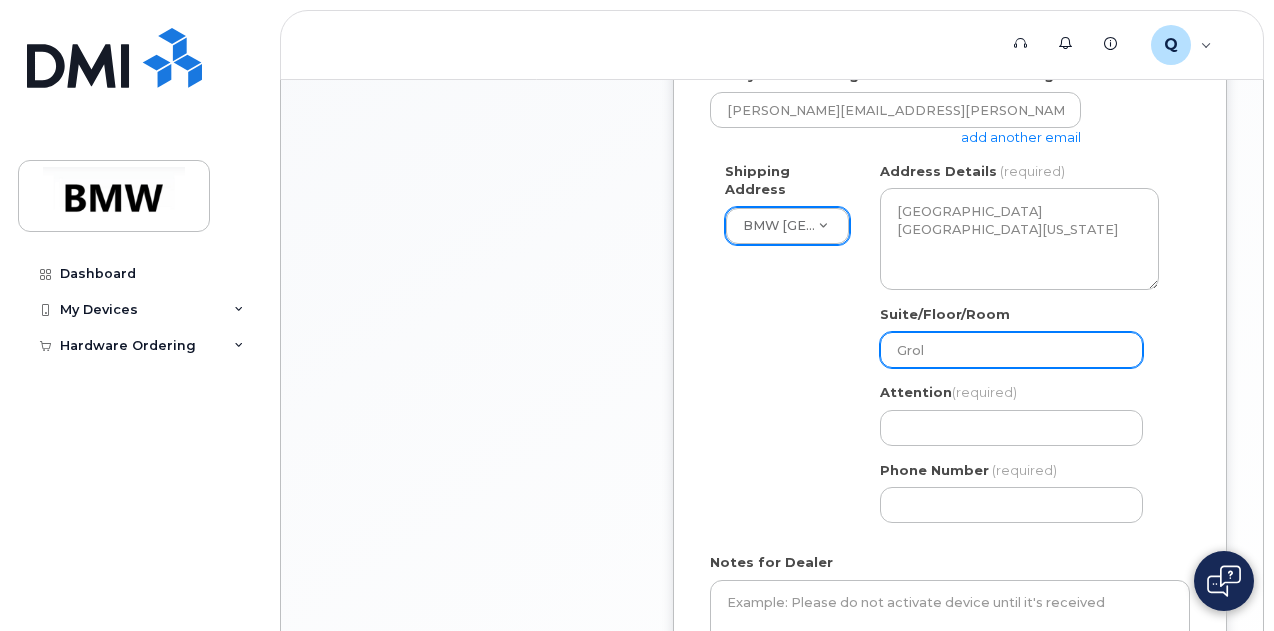 select 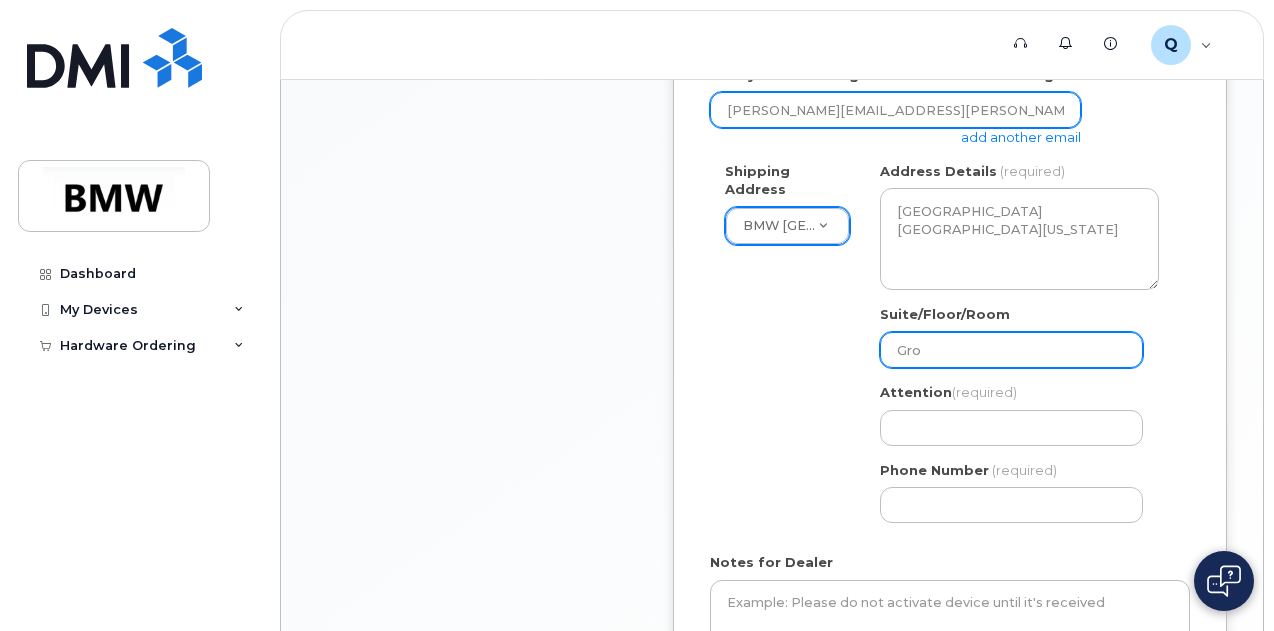 select 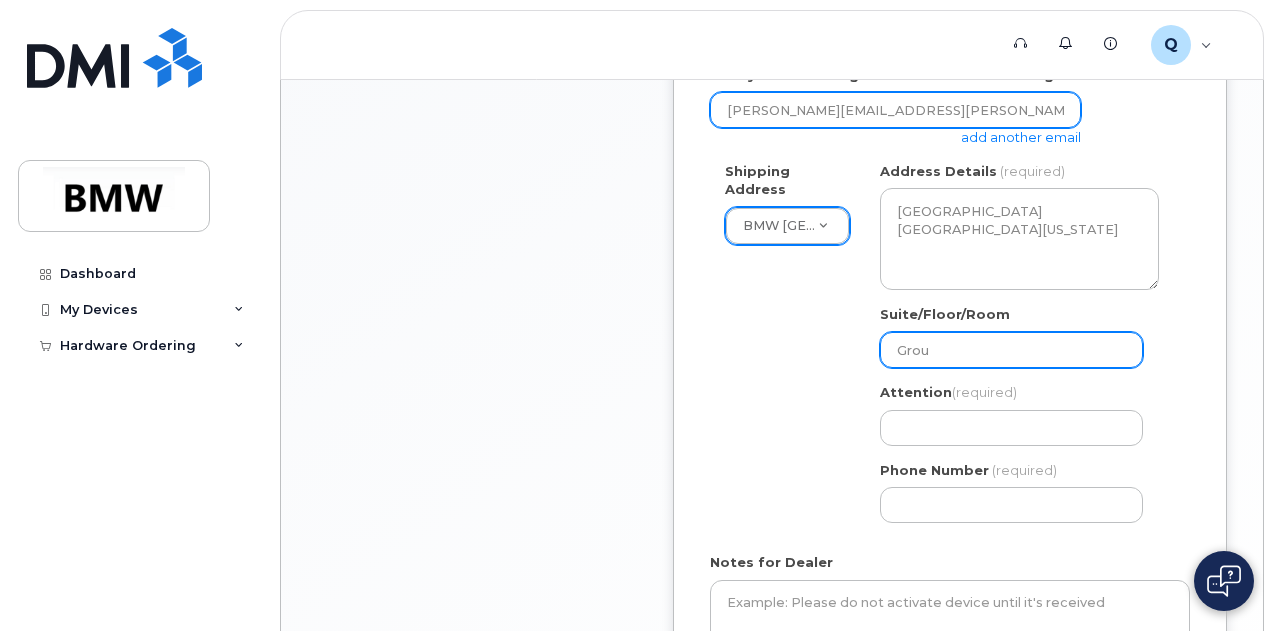 select 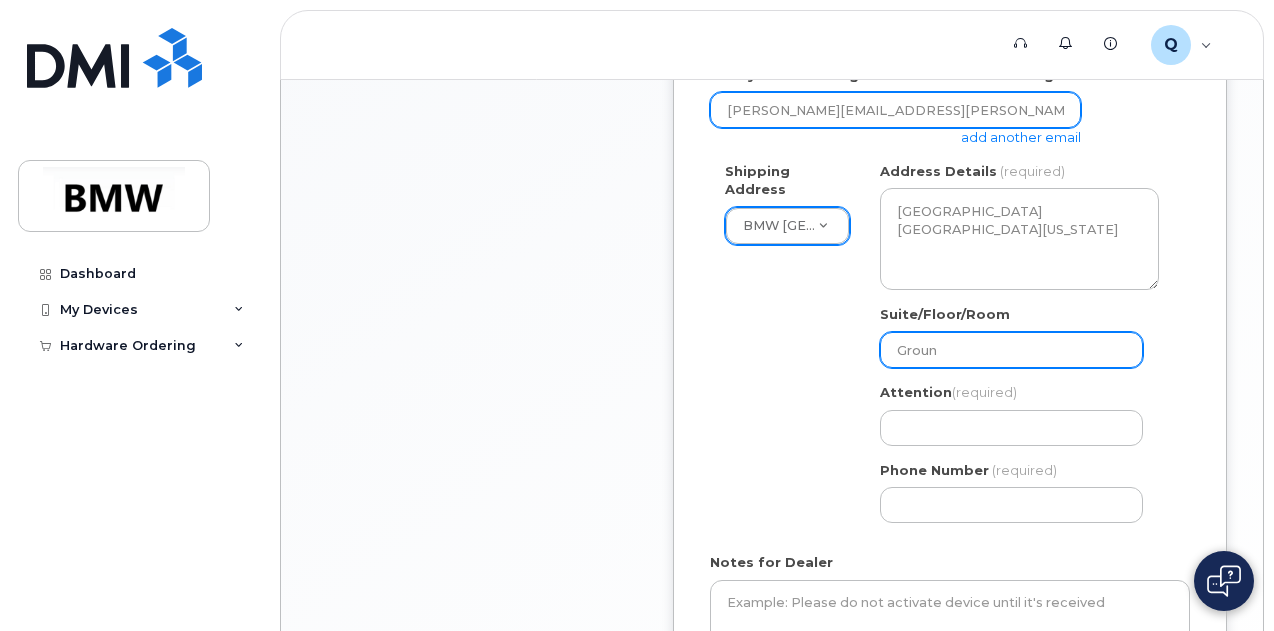 select 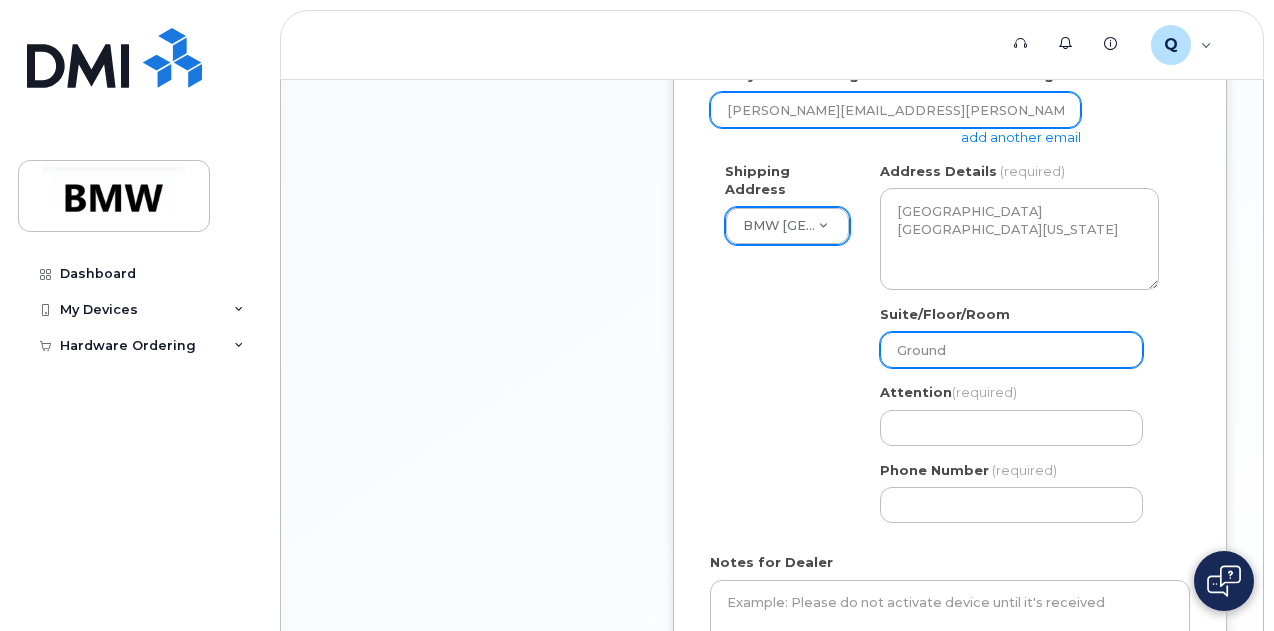 type on "Ground" 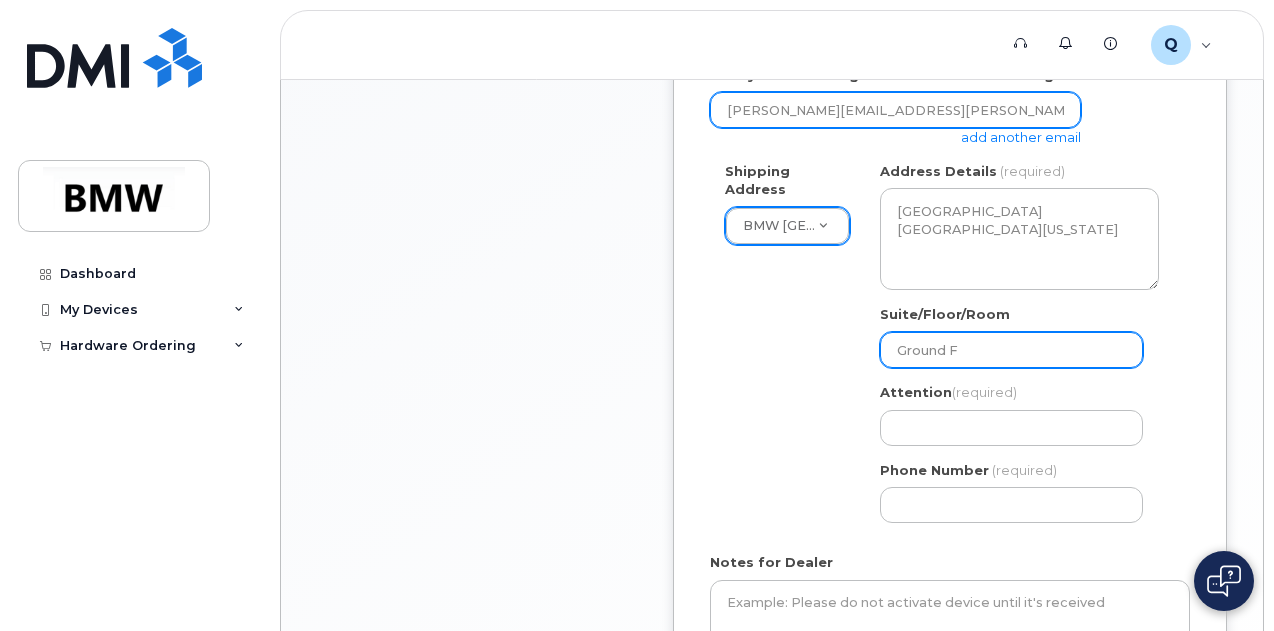 select 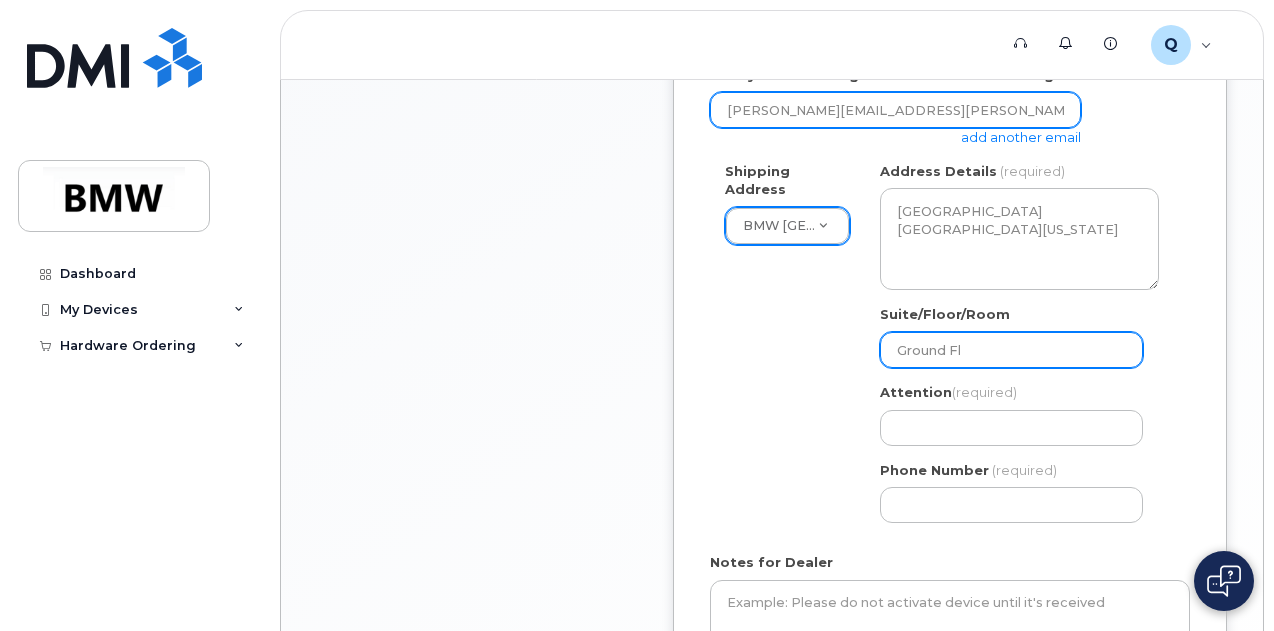select 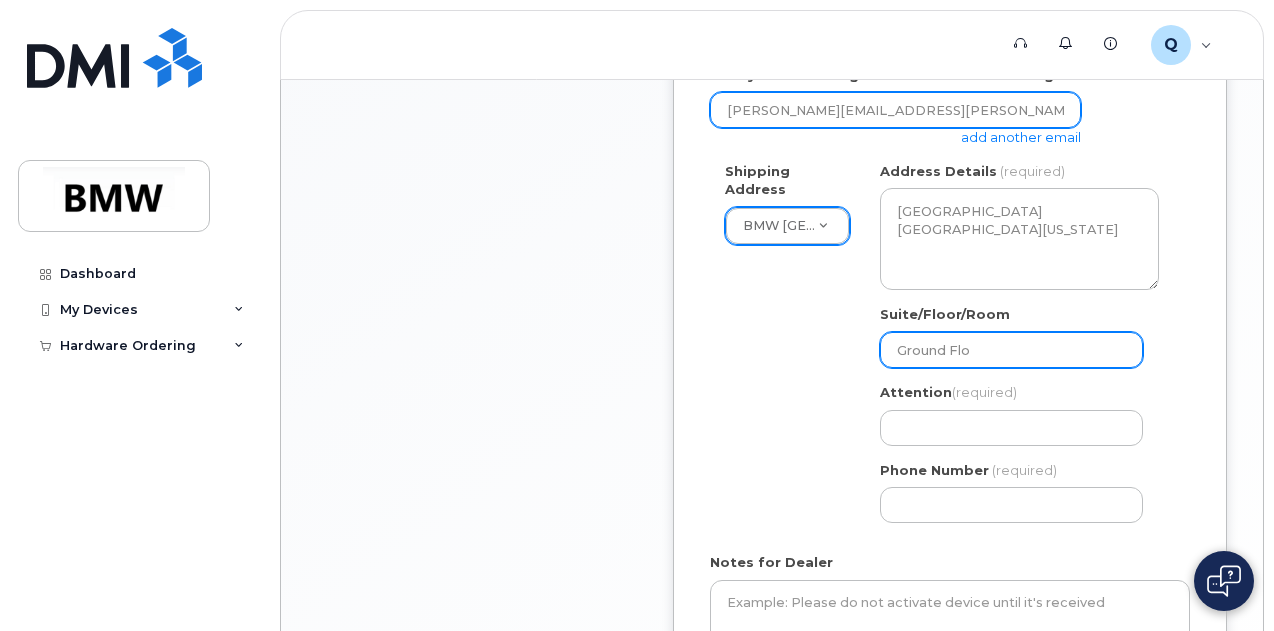 select 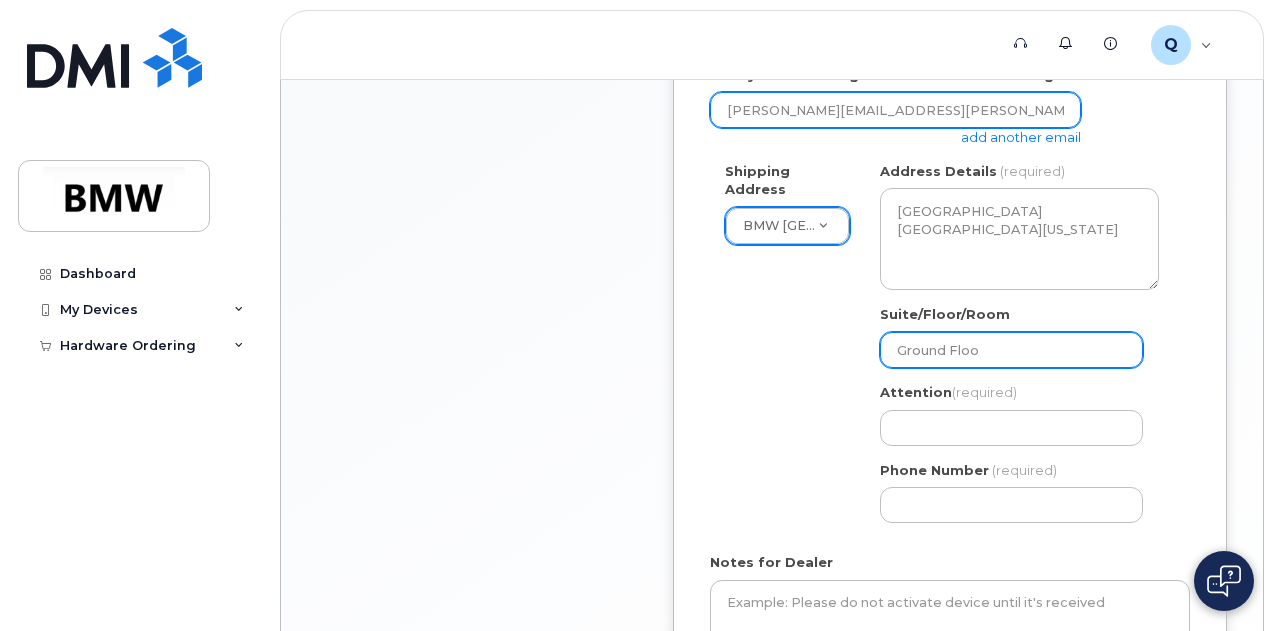 select 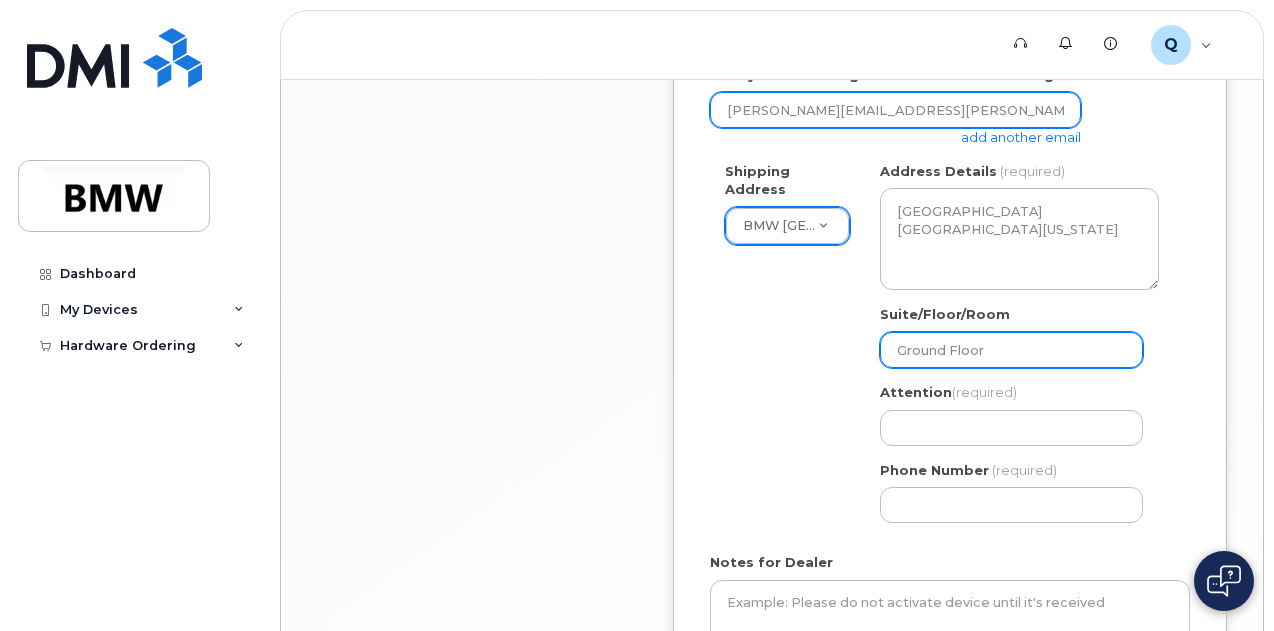 type on "Ground Floor" 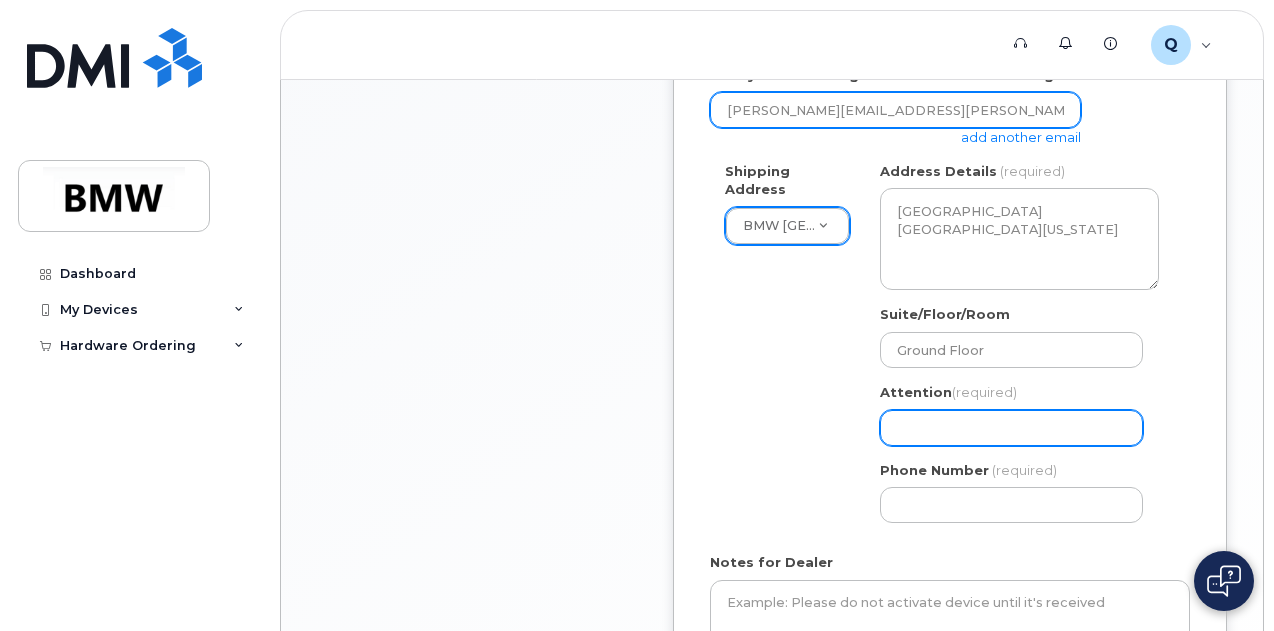 select 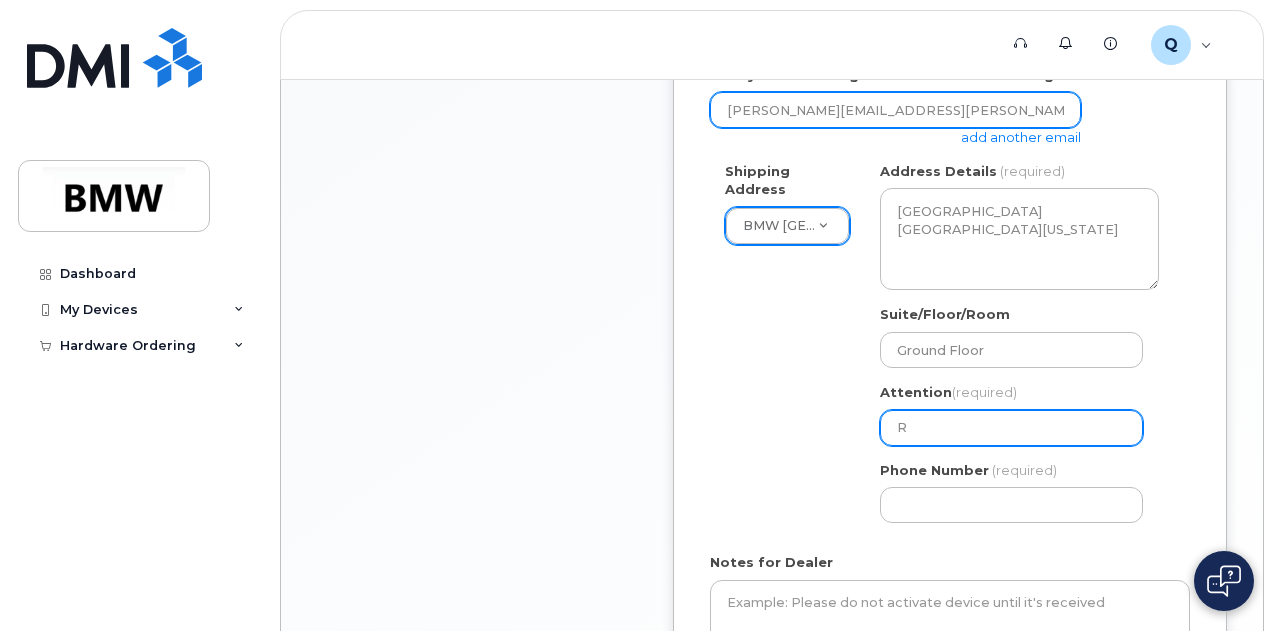 select 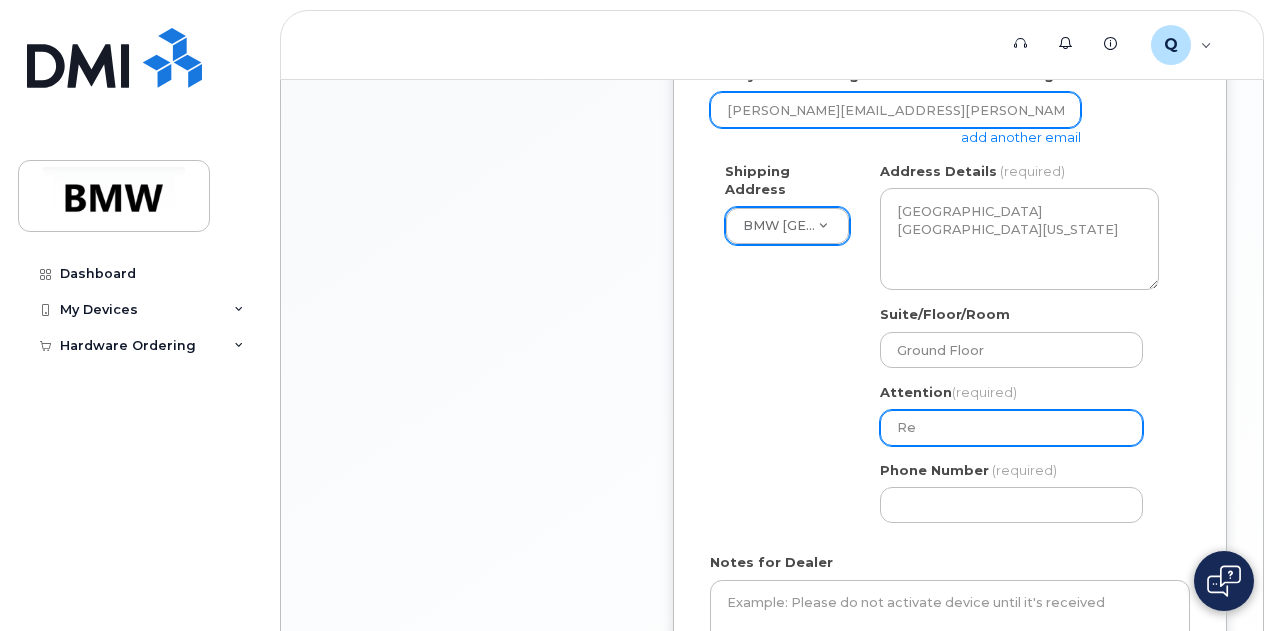 select 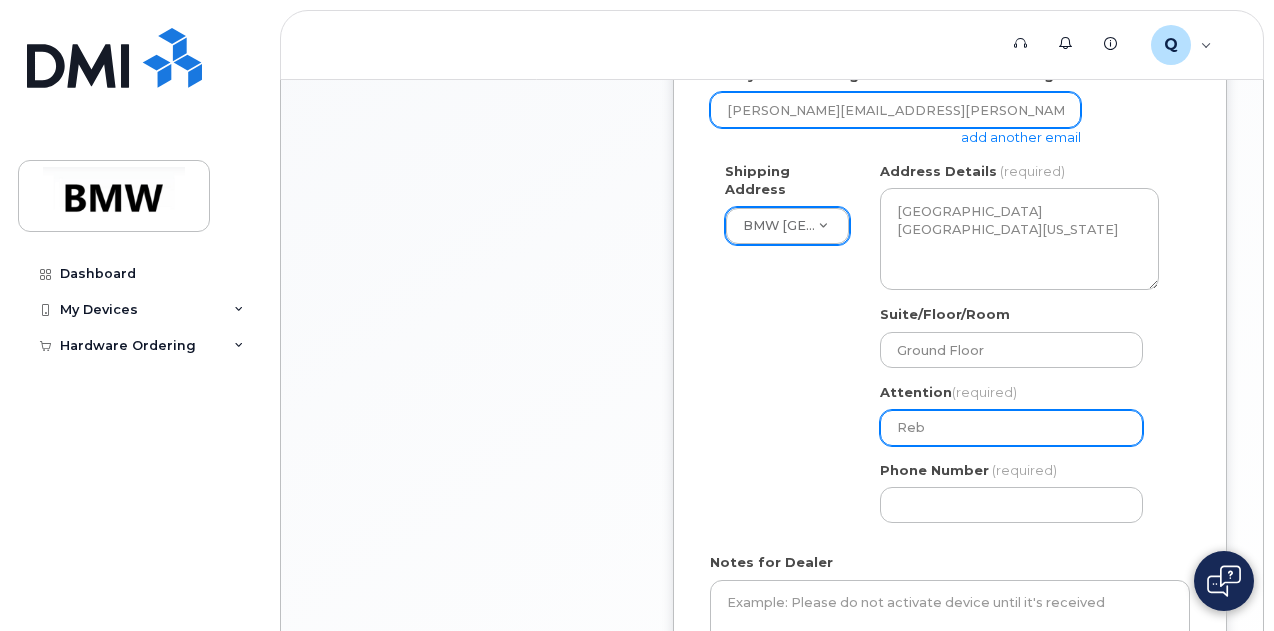 select 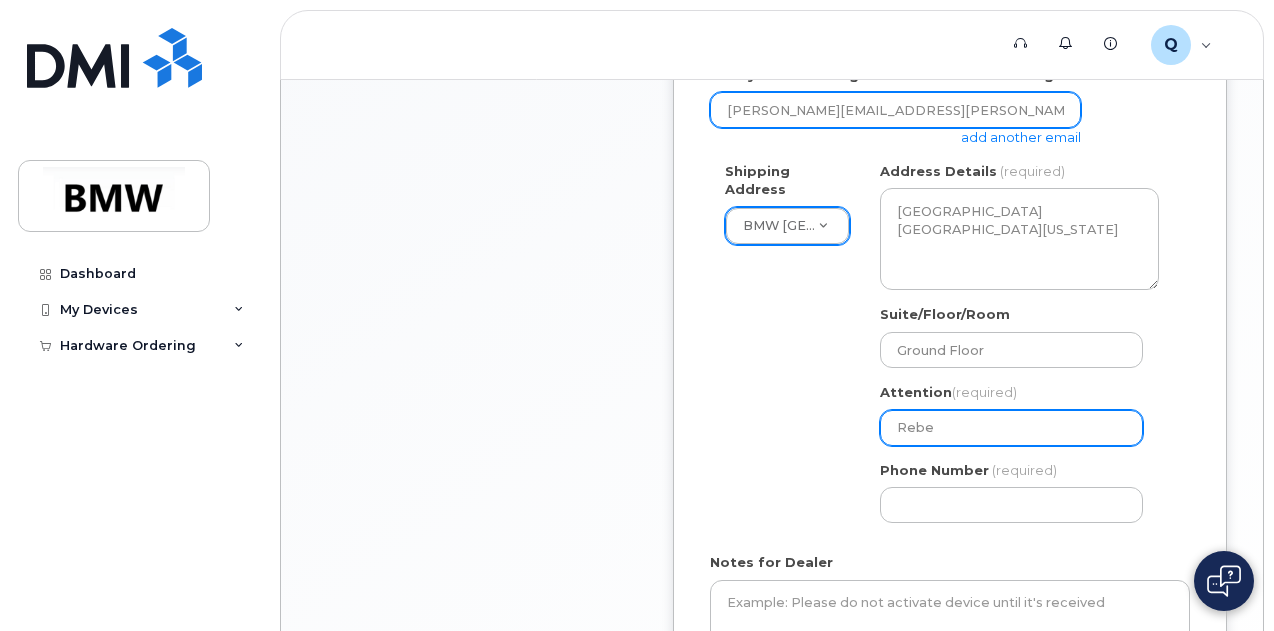 select 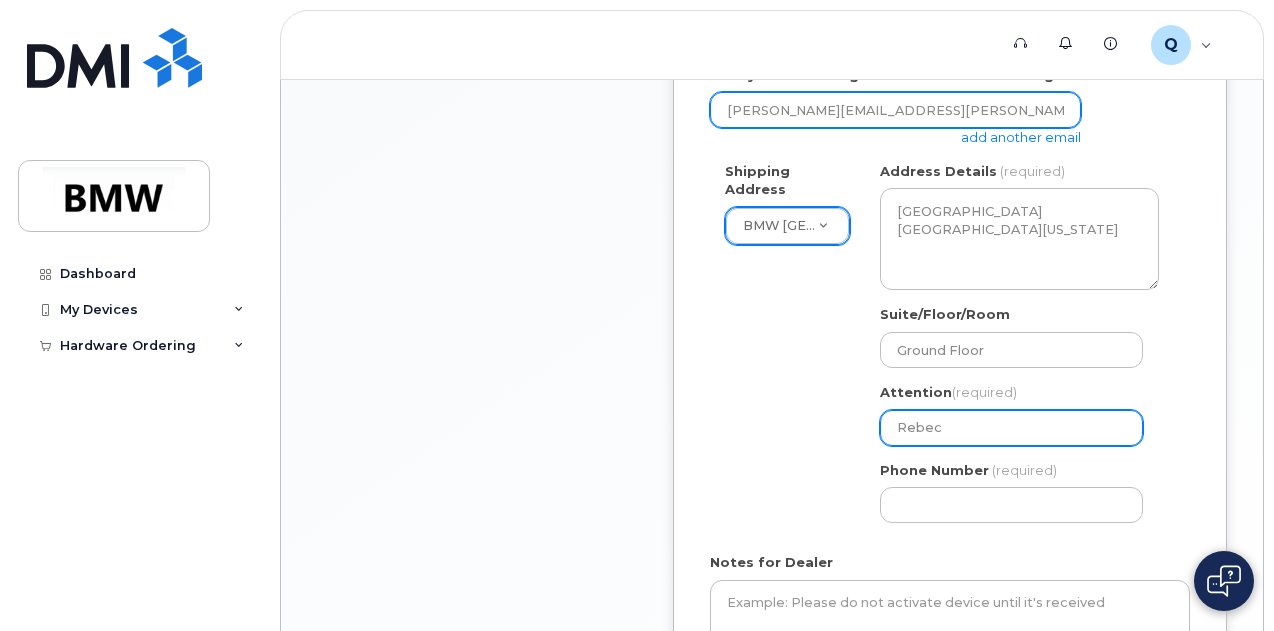 select 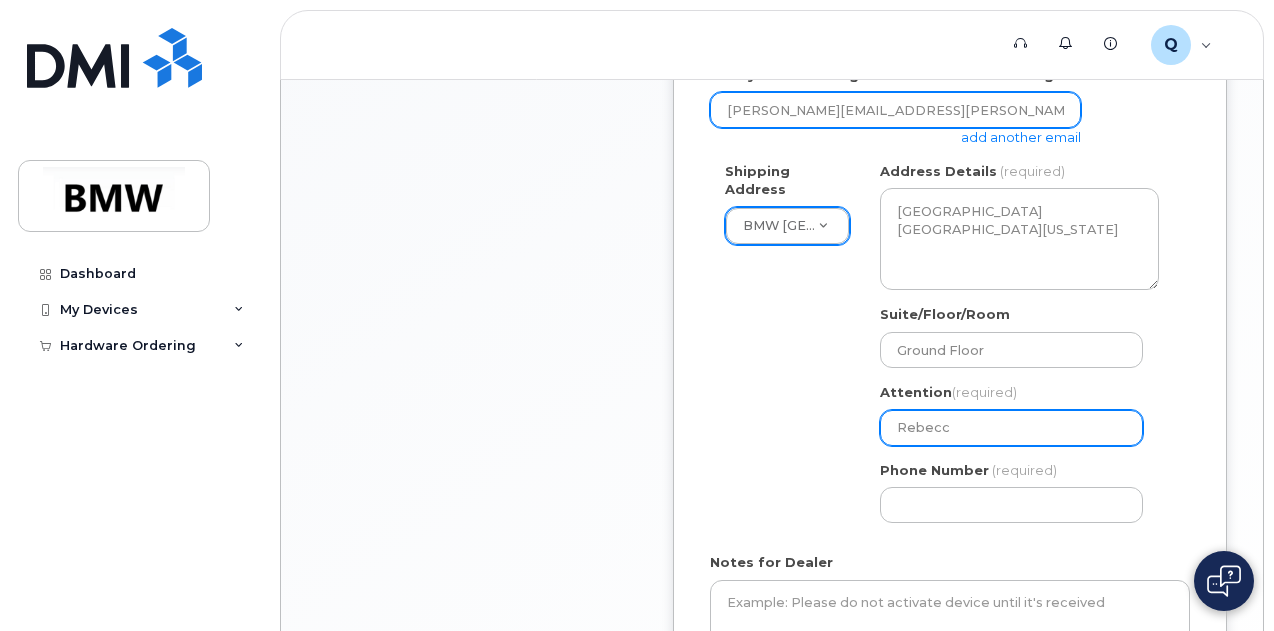 select 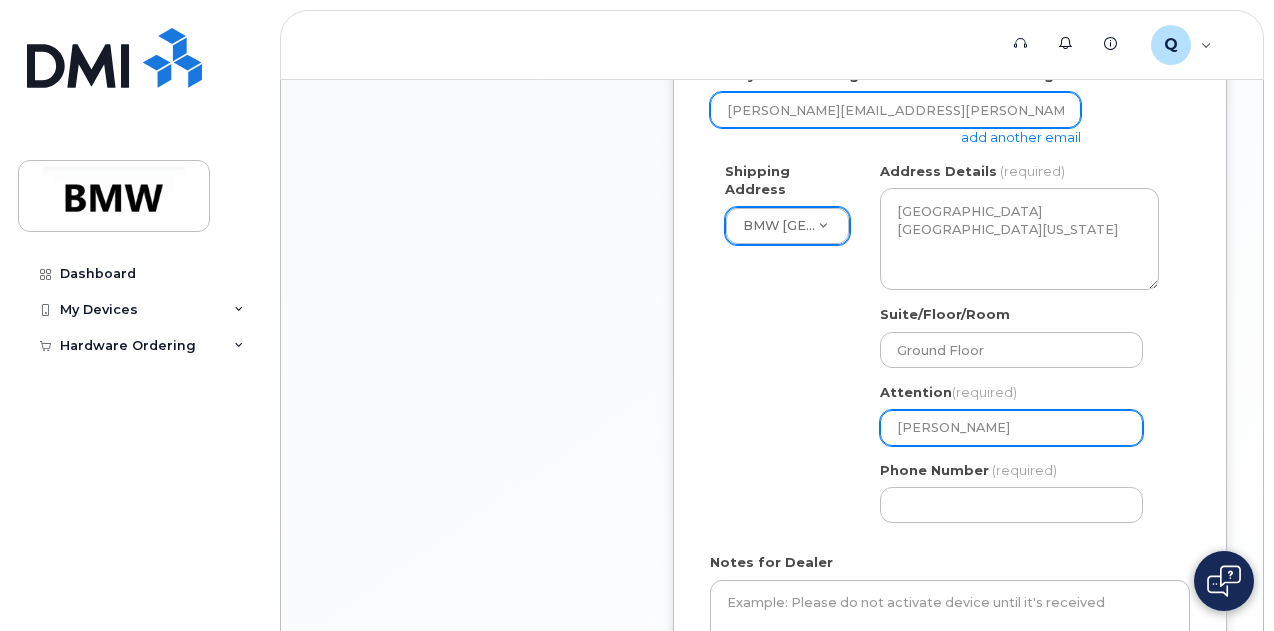 type on "[PERSON_NAME]" 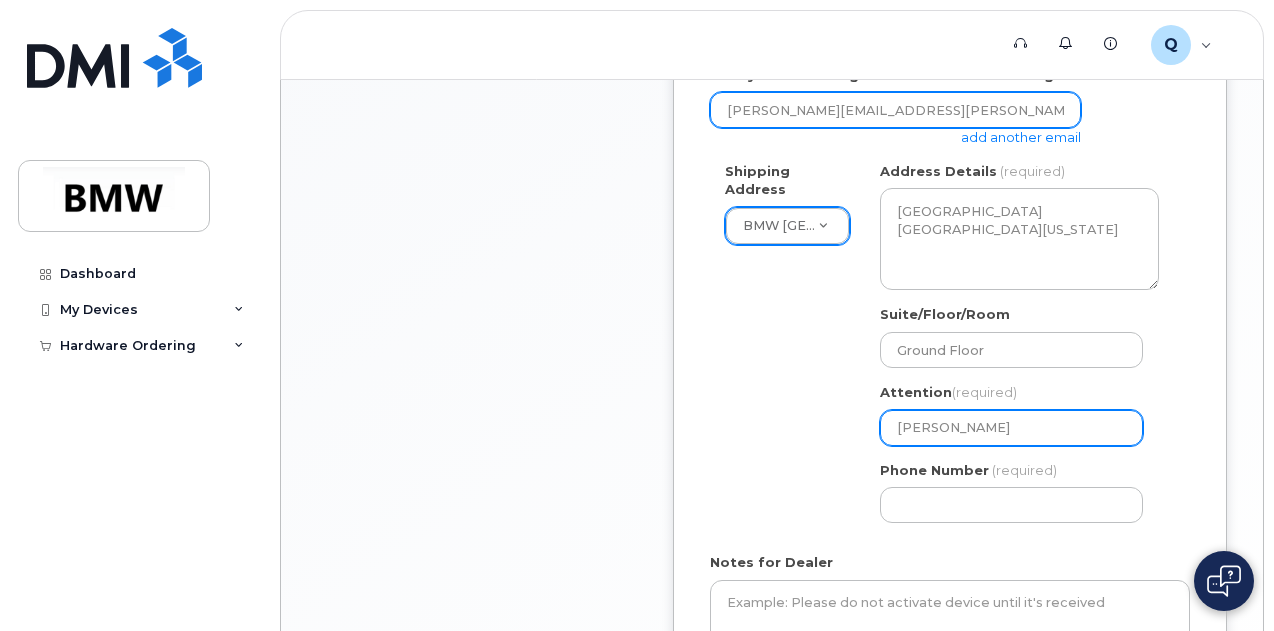 type on "[PERSON_NAME]" 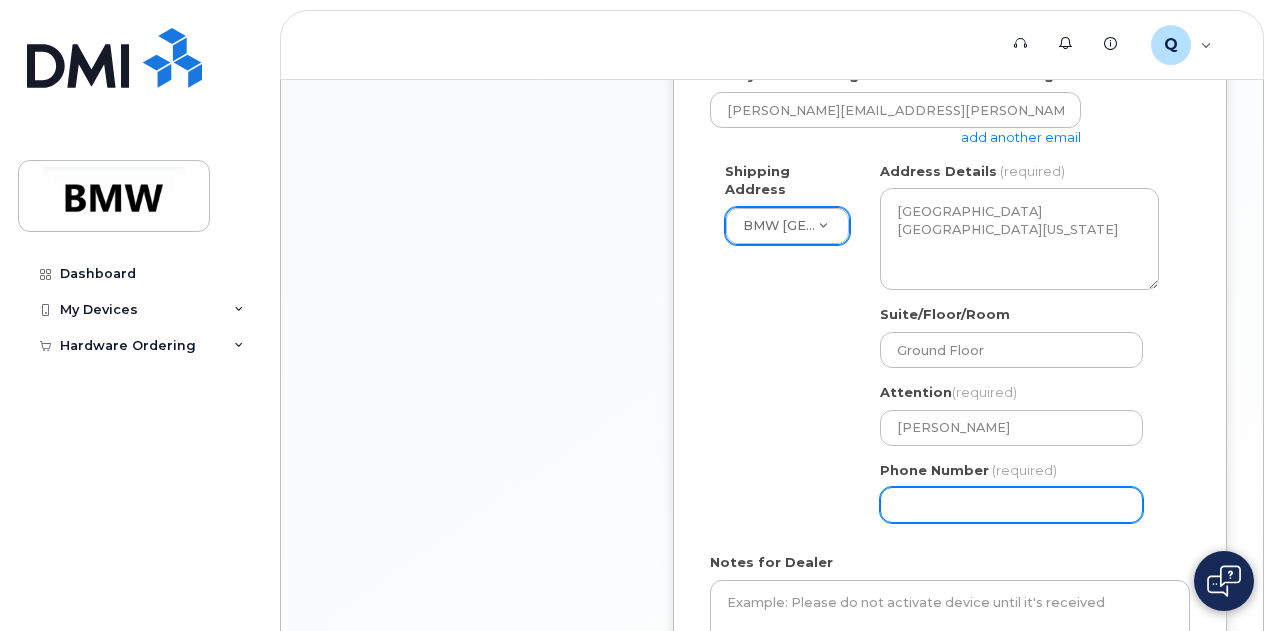select 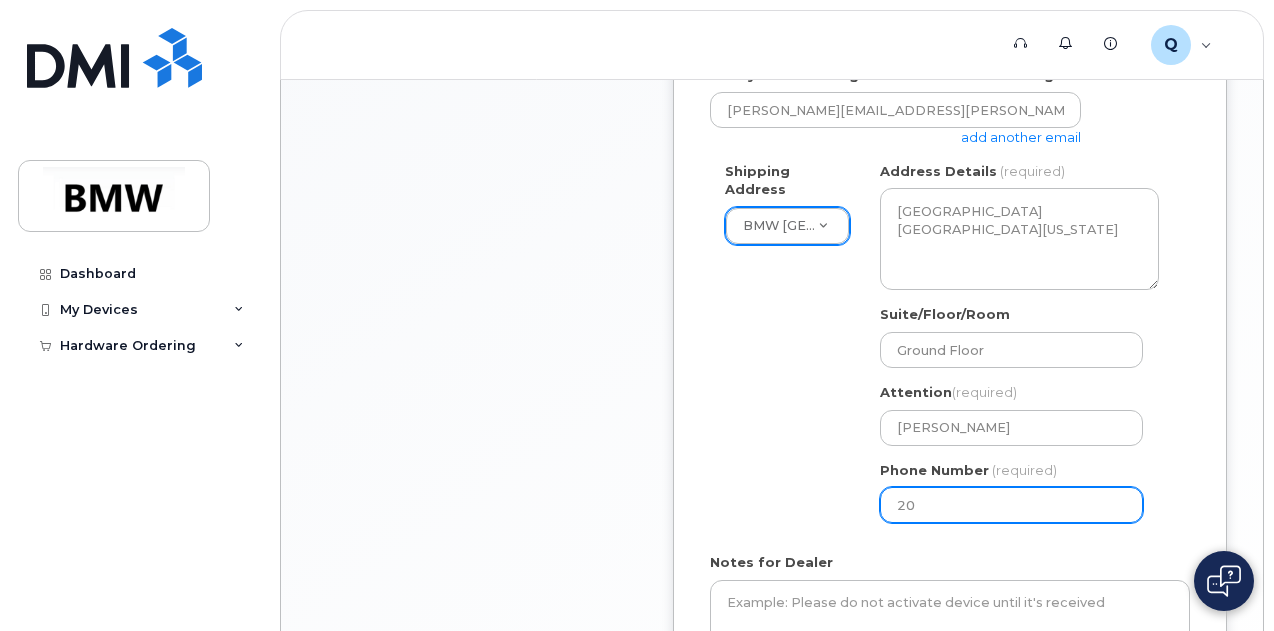 type on "2" 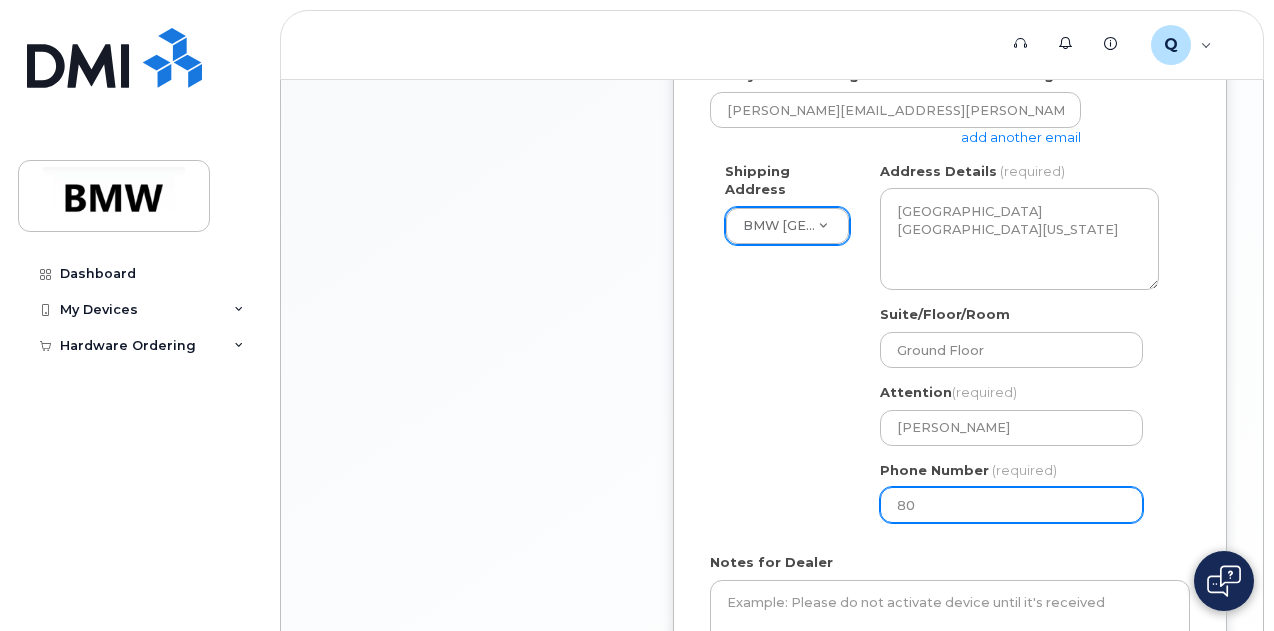 type on "800" 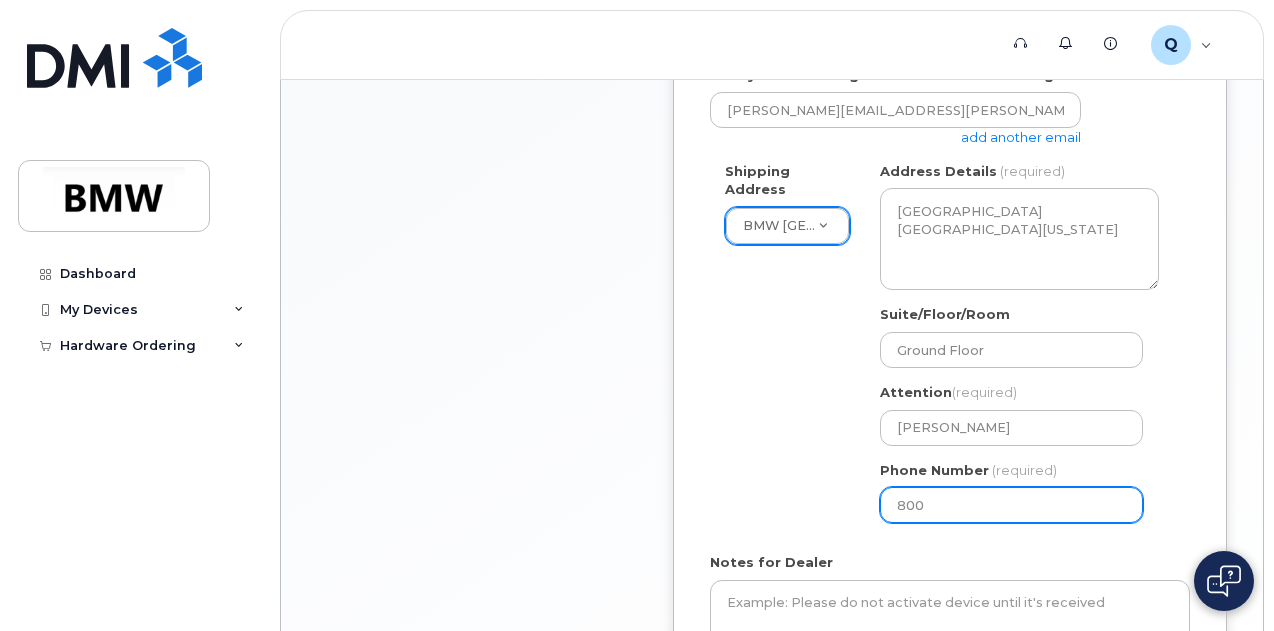 type 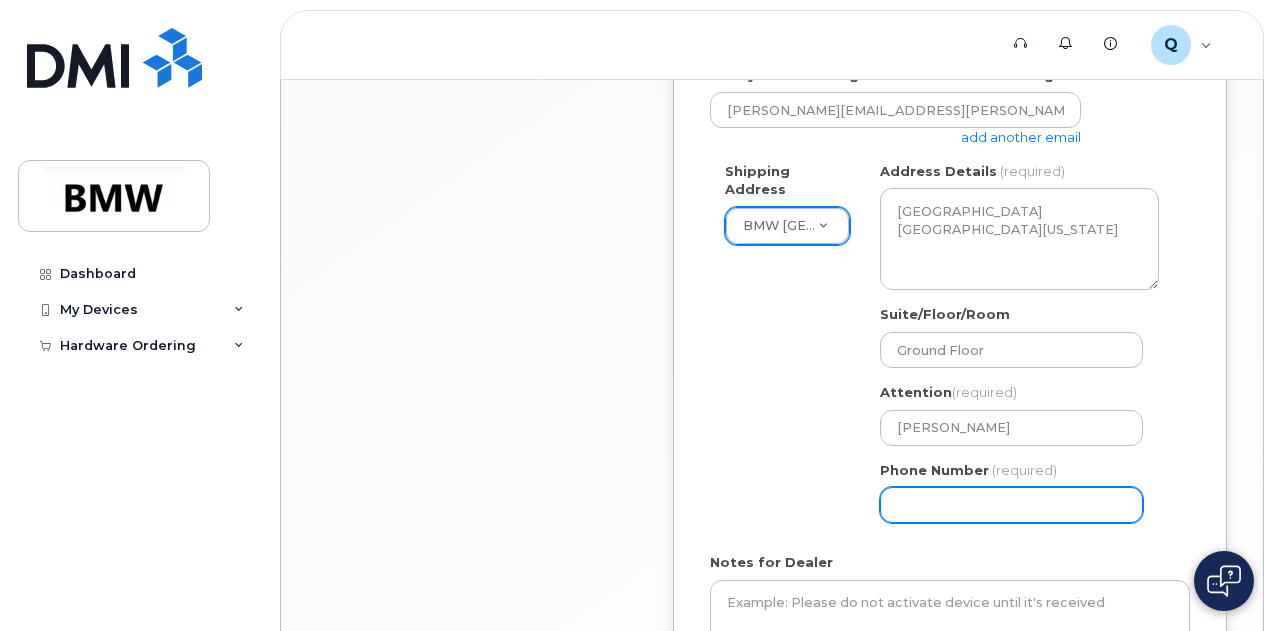 scroll, scrollTop: 1068, scrollLeft: 0, axis: vertical 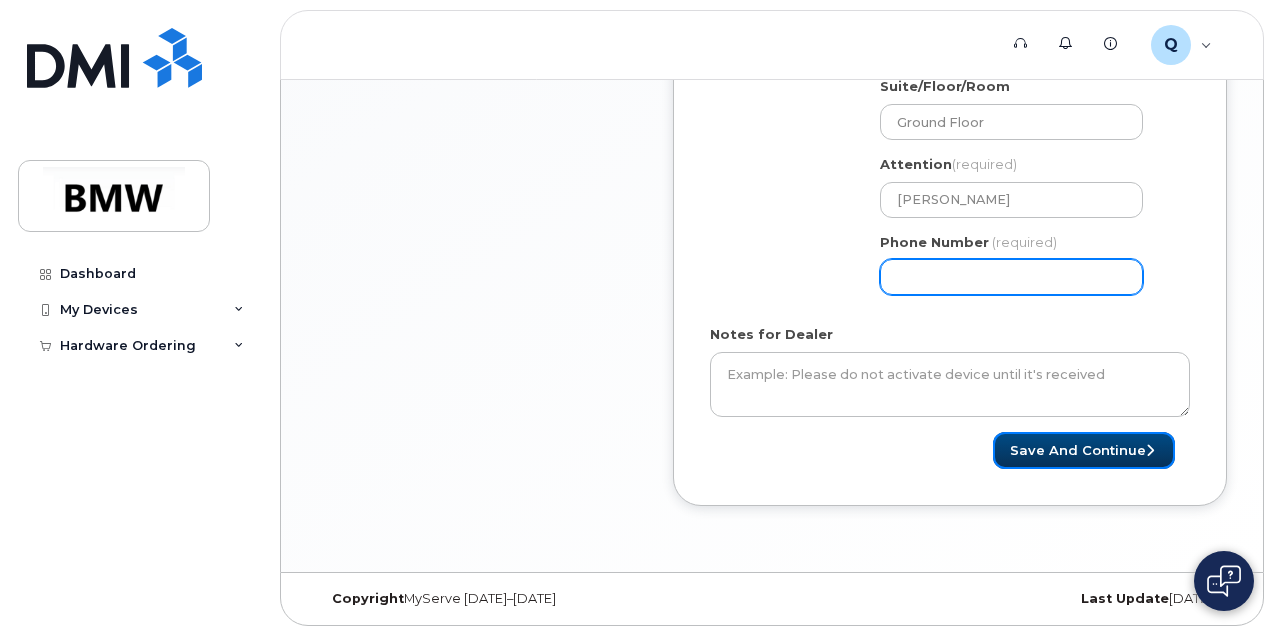 type 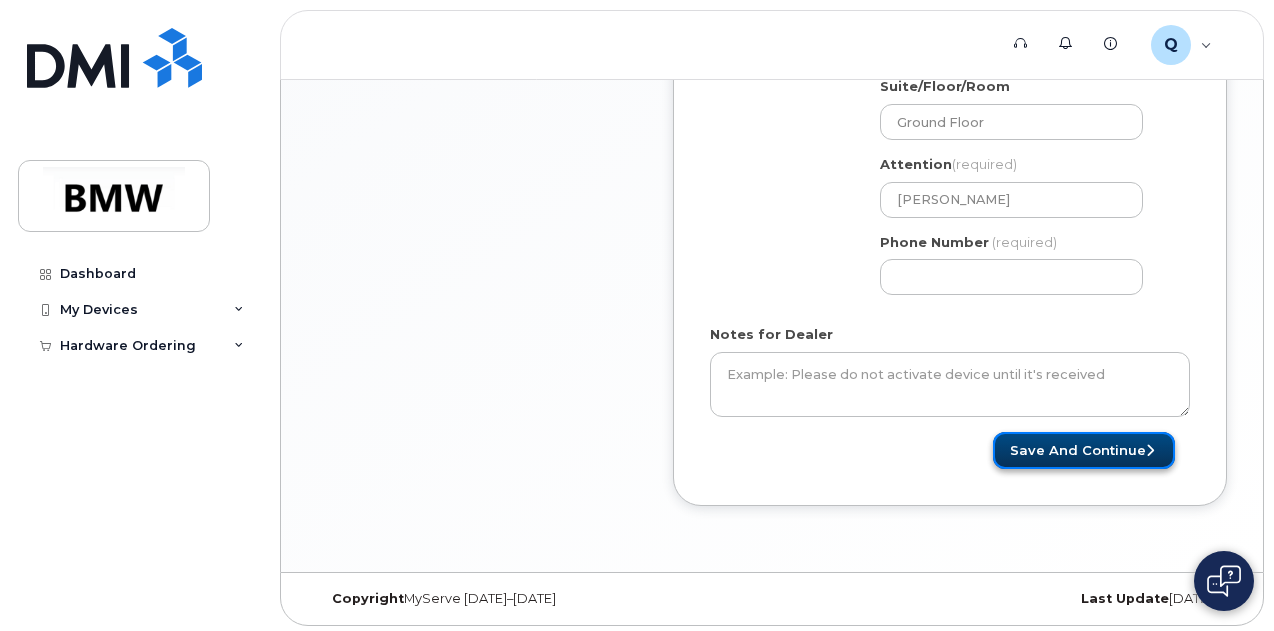 click on "Save and Continue" 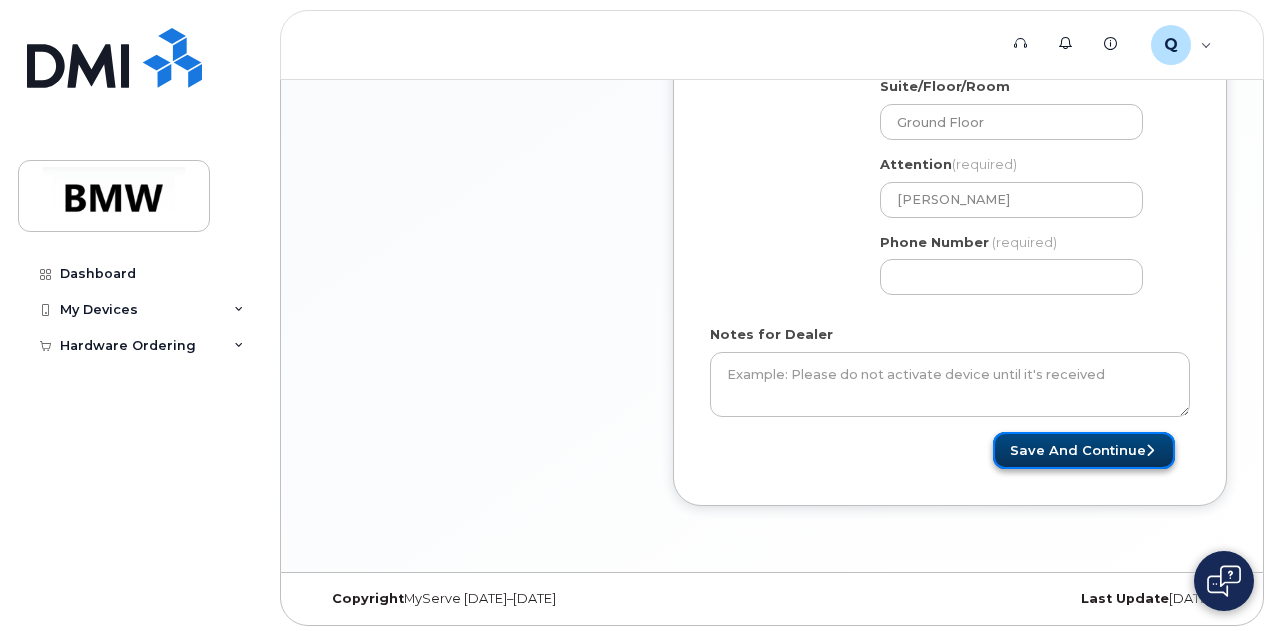 click on "Save and Continue" 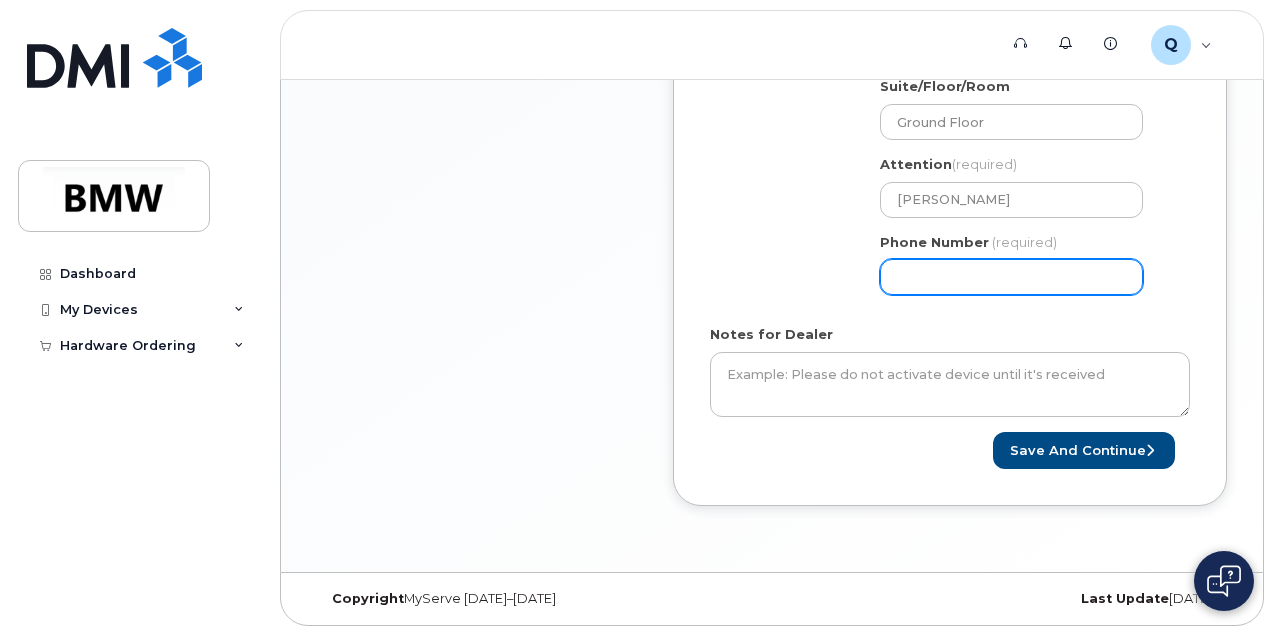 click on "Phone Number" 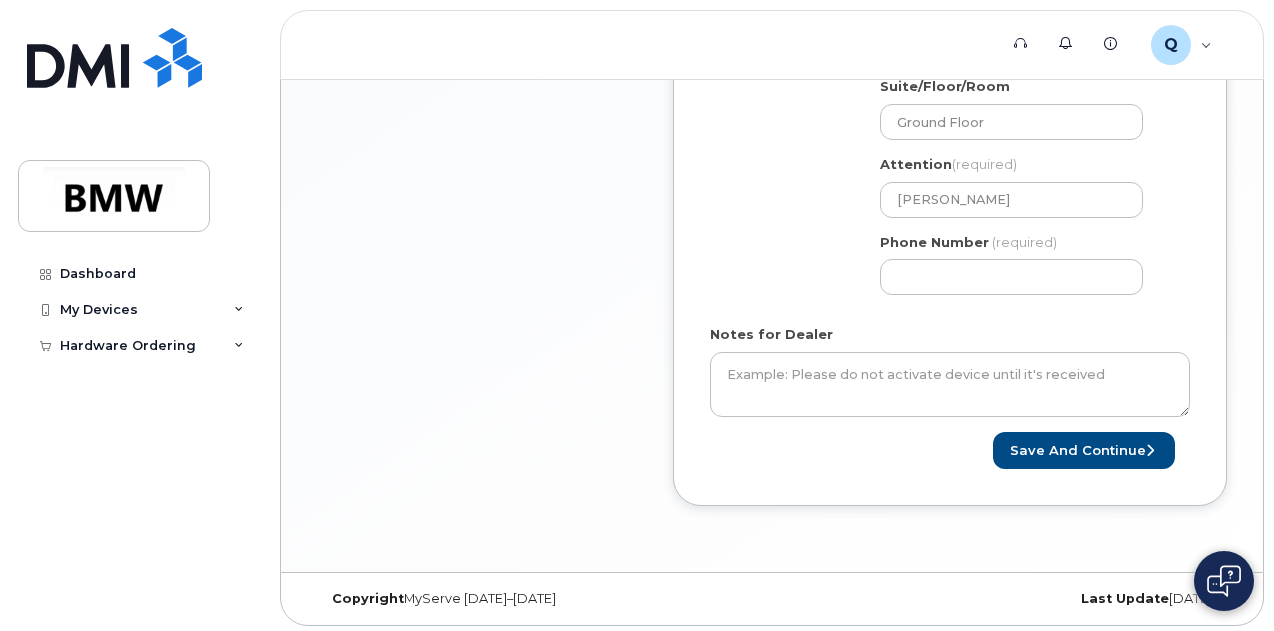 click on "Shipping Address
BMW North America     New Address BMW MC Plant BMW North America Financial Services ITRC
NJ
Woodcliff Lake
Search your address...
Manually edit your address
Click to search 200 chestnut ridge road wooddcliff lake 9 J-20 Rd Antigonish NS B2G 0E9 J-20 Rd Antigonish NS B2G 0E9 C-20 Rd Lower South River NS B2G 2L4 20 Road De Luxe St. John's NL A1E 2X6 20 Rd Naskapi Kawawachikamach QC G0G 2Z0 Rge Rd 20 Rocky View County AB T4B 4Y4 20 Sage Hill Rd NW Calgary AB T3R 2H8 Rge Rd 20 Rocky View County AB T4B 4P2 20 Dunn's Crossing Rd Fredericton NB E3B 2A4 20 Big Cove Rd Elsipogtog First Nation NB E4W 2S4 20 Sr Green Rd Campbellton NB E3N 3Y6 20 Fort Rd Perth-Andover NB E7H 2B7 20 Airport Rd Newbridge NB E7N 1J1 20 Marr Rd Rothesay NB E2E 2R5 20 Old Manse Rd Tabusintac NB E9H 1Z3 20 Mersereau Rd Grand Bay-Westfield NB E5K 2C6 20 Lucy Rd Richibucto NB E4W 0M7 20 Hill Rd Grand Manan NB E5G 4C2 20 Wilkinson Rd Brampton ON L6T 5B2 County Road 20 Kingsville ON N9Y" 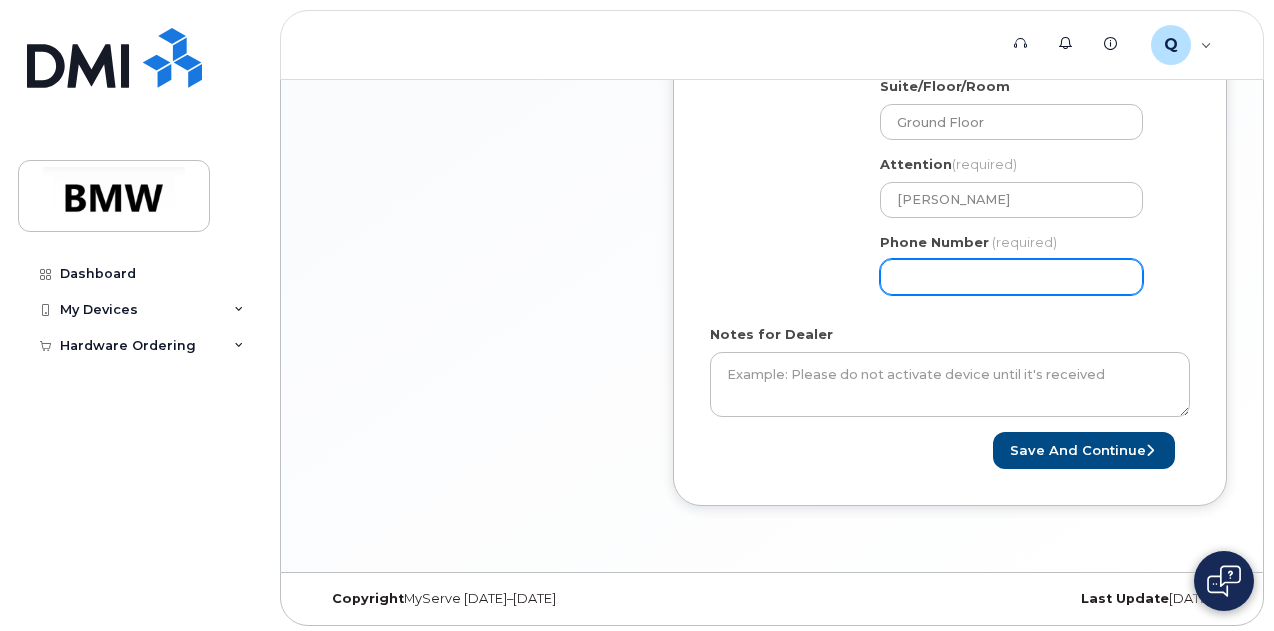 click on "Phone Number" 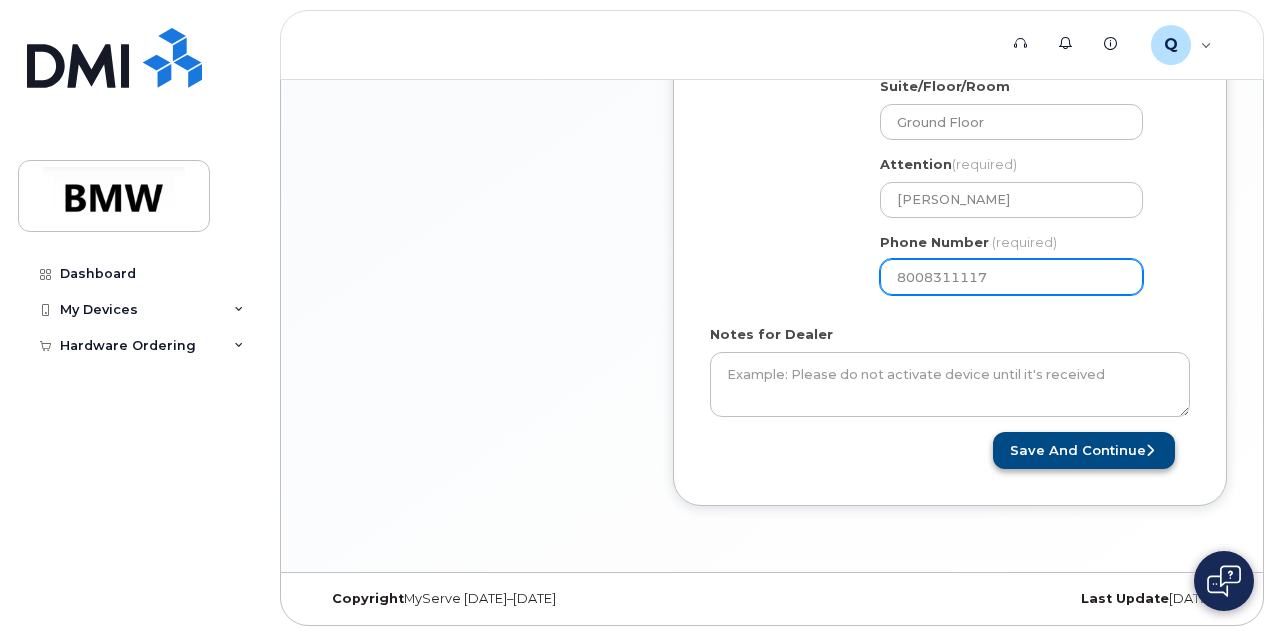type on "8008311117" 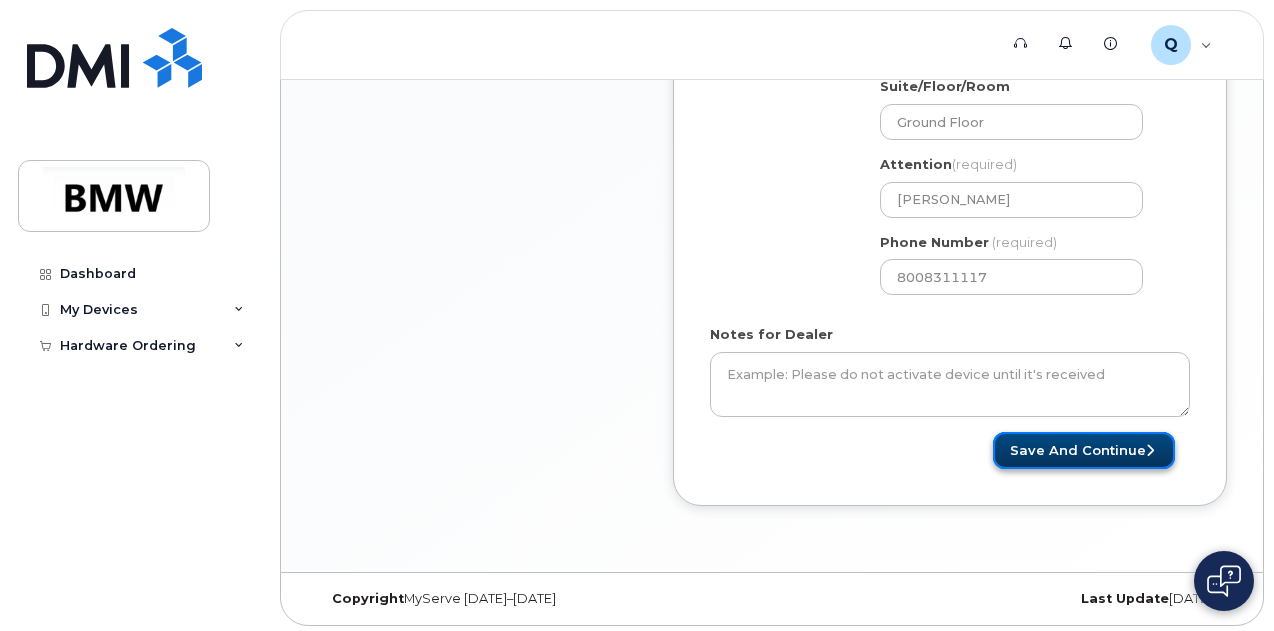 click on "Save and Continue" 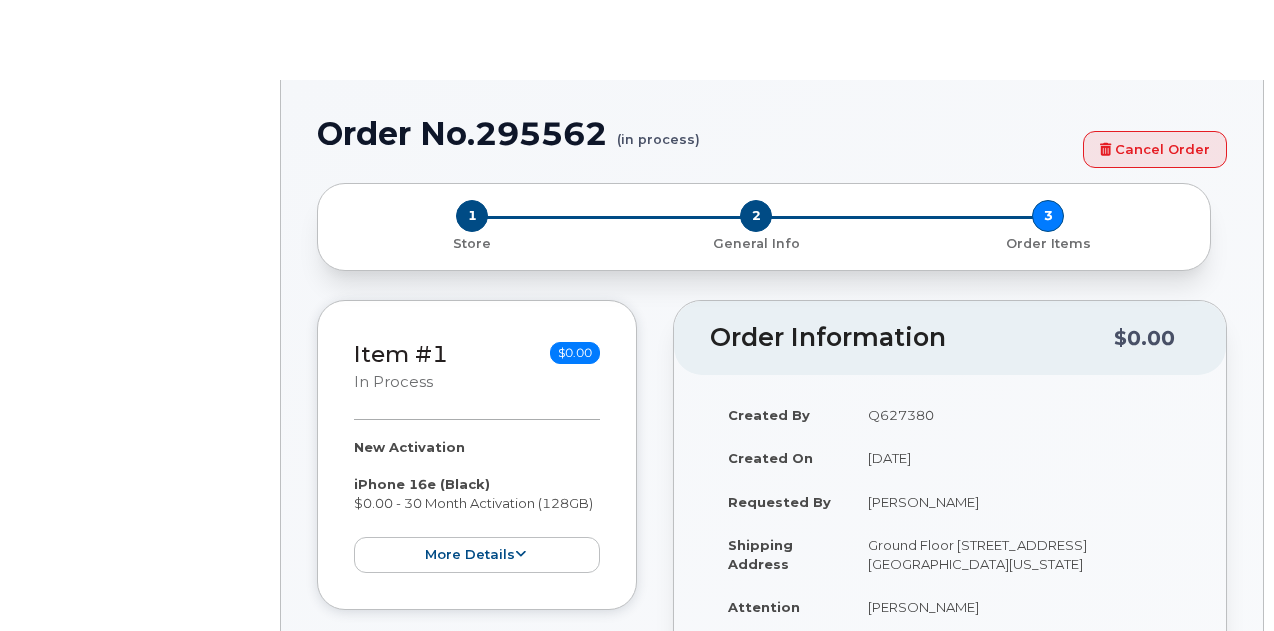 scroll, scrollTop: 0, scrollLeft: 0, axis: both 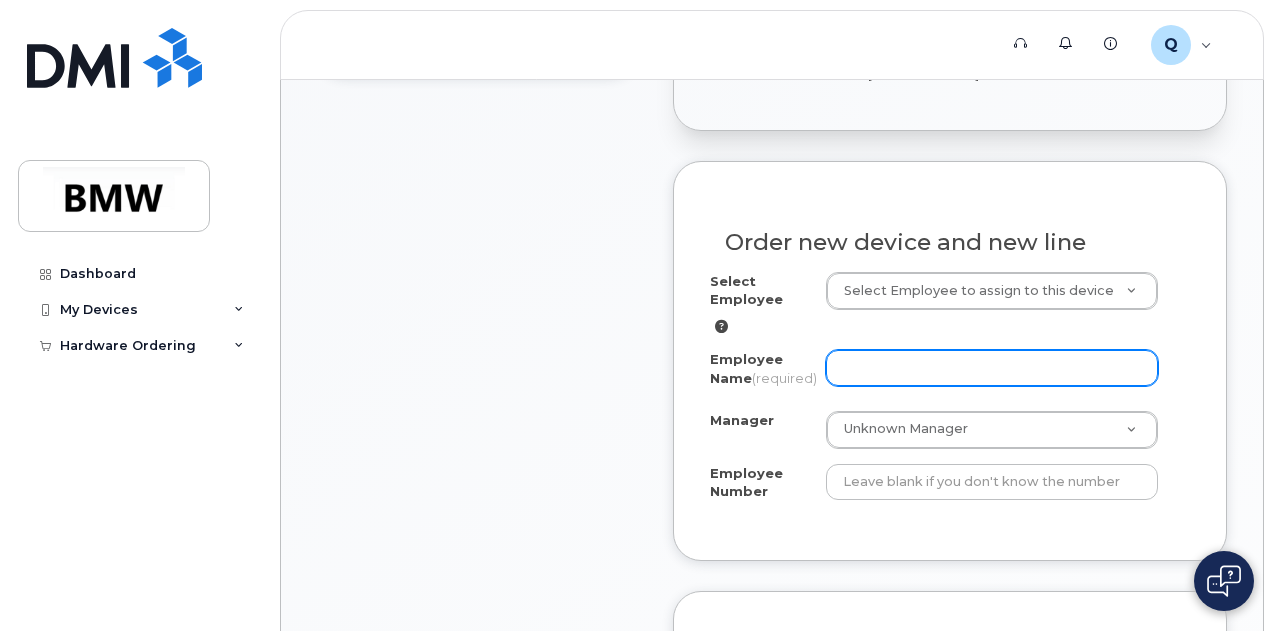 click on "Employee Name
(required)" 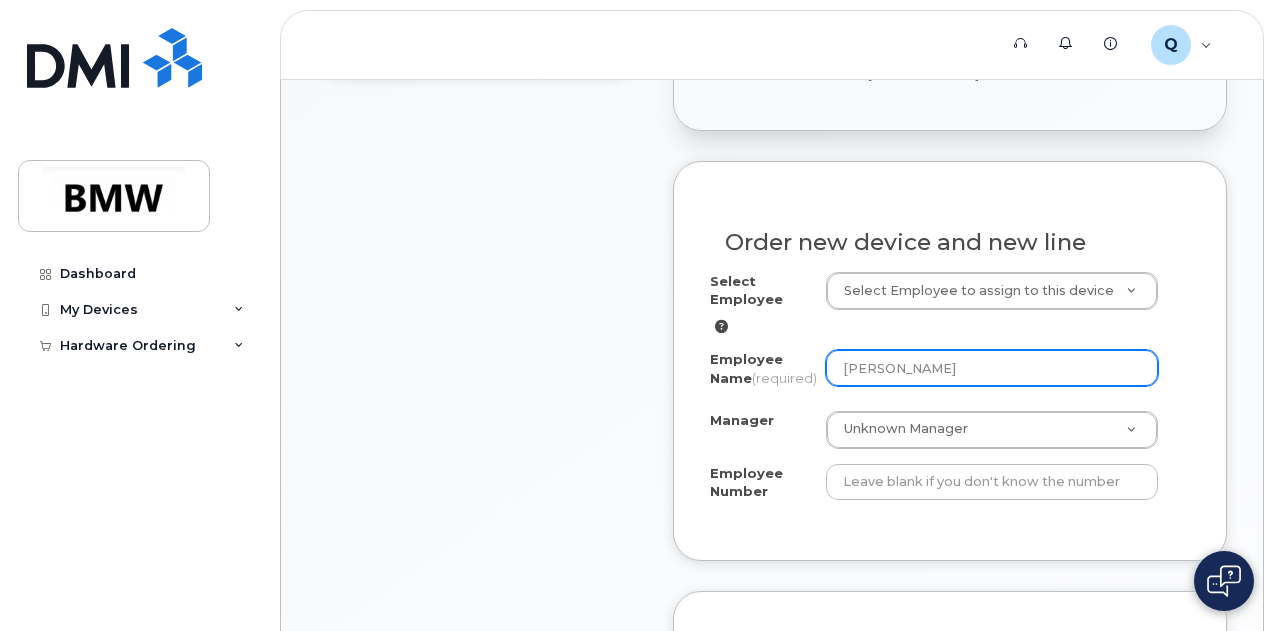 type on "[PERSON_NAME]" 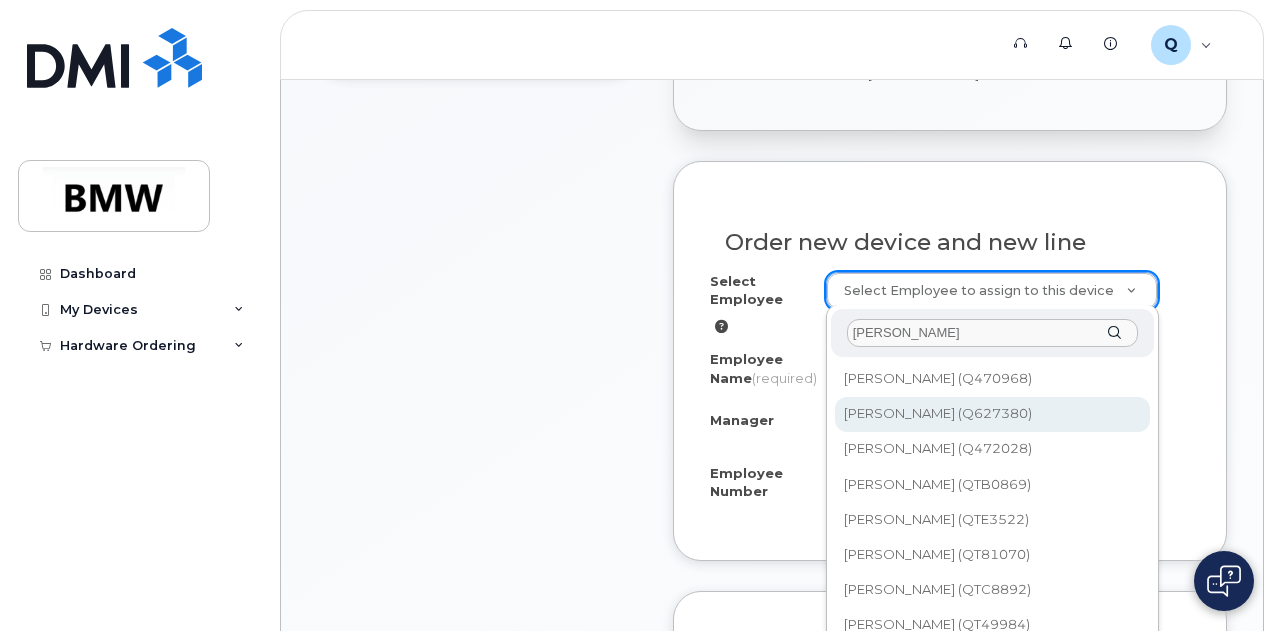 type on "[PERSON_NAME]" 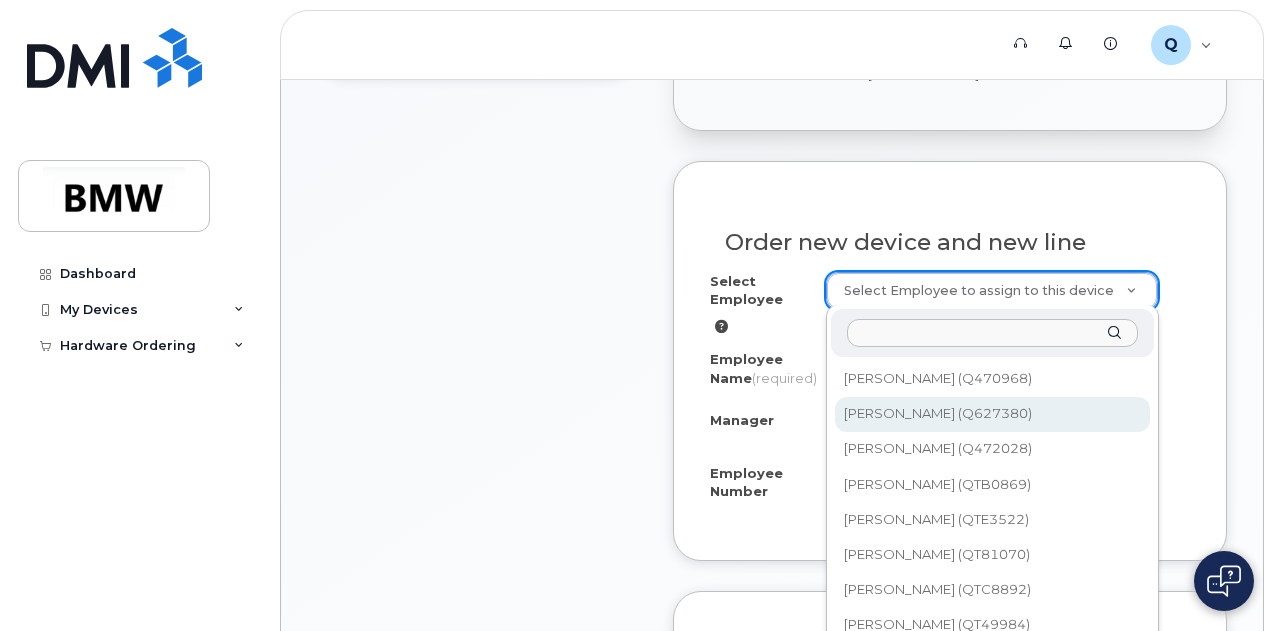 type on "Q627380" 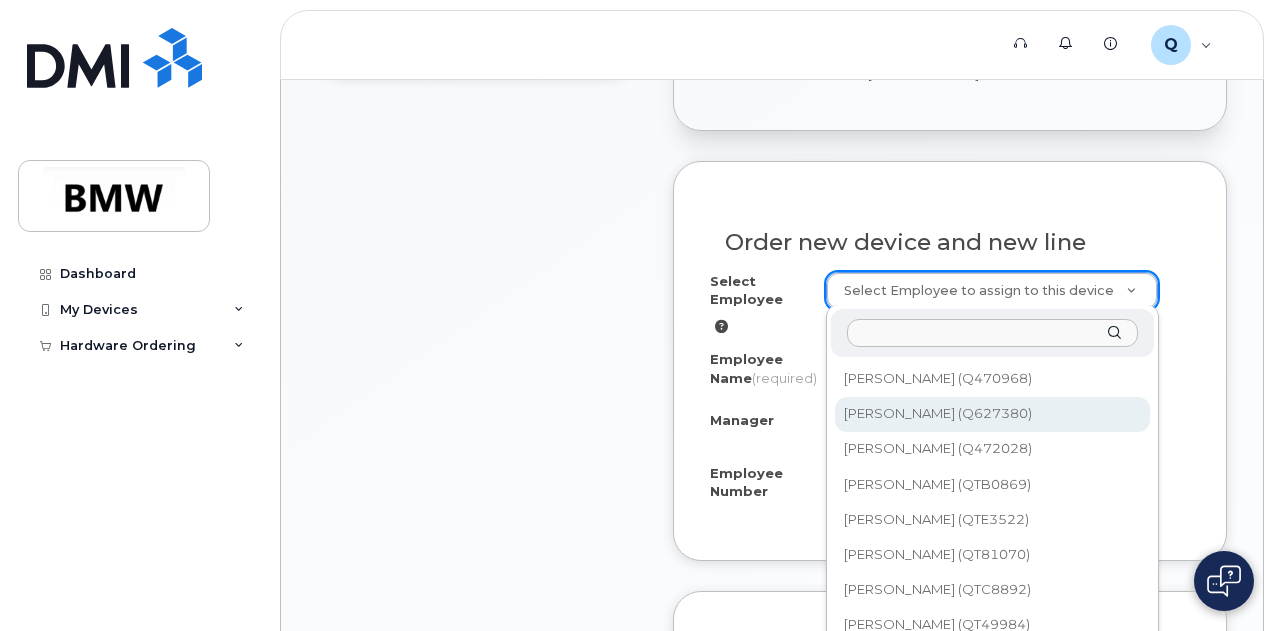 select on "2965365" 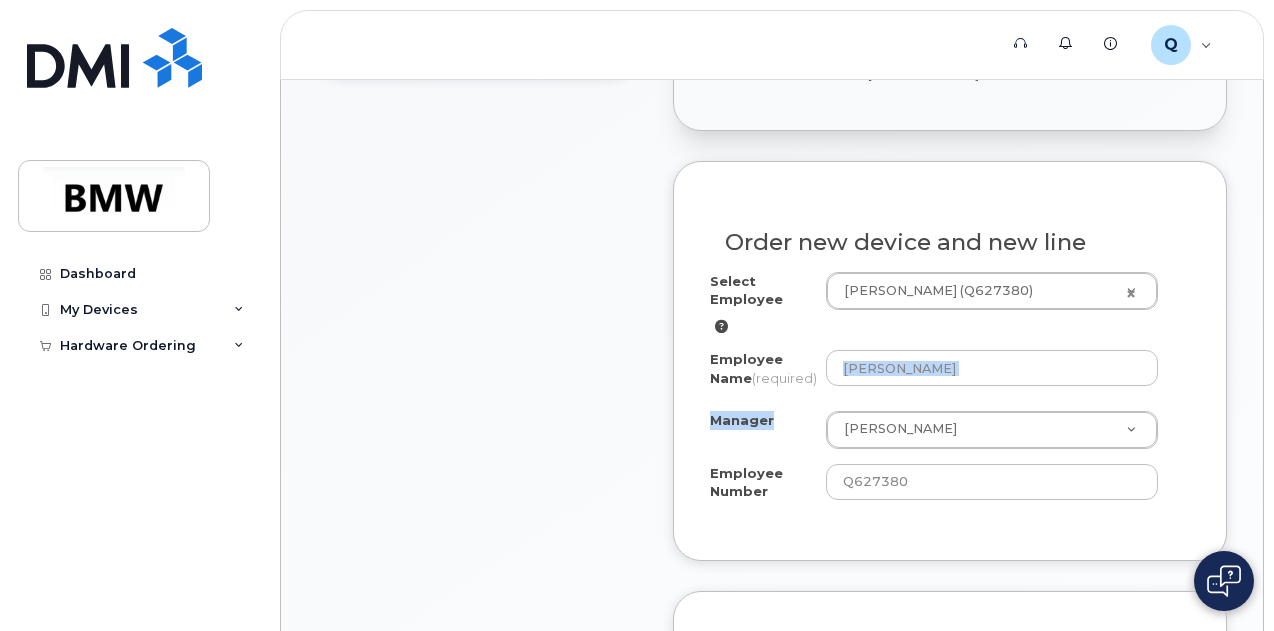 drag, startPoint x: 1271, startPoint y: 337, endPoint x: 1279, endPoint y: 453, distance: 116.275536 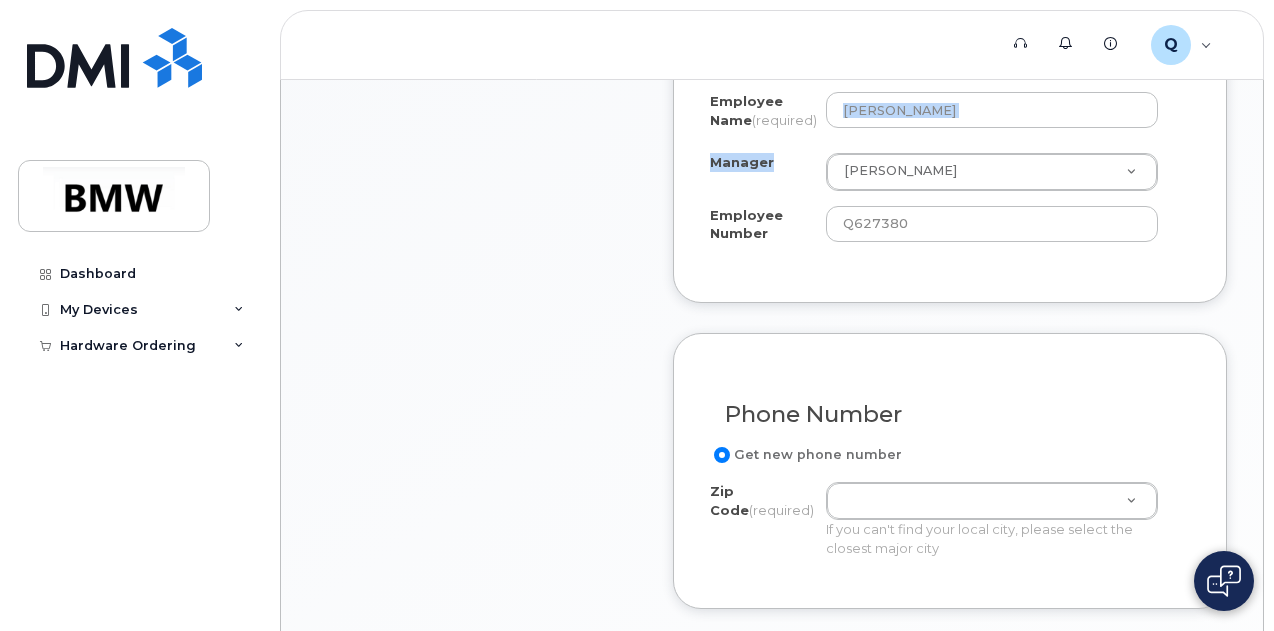 scroll, scrollTop: 1026, scrollLeft: 0, axis: vertical 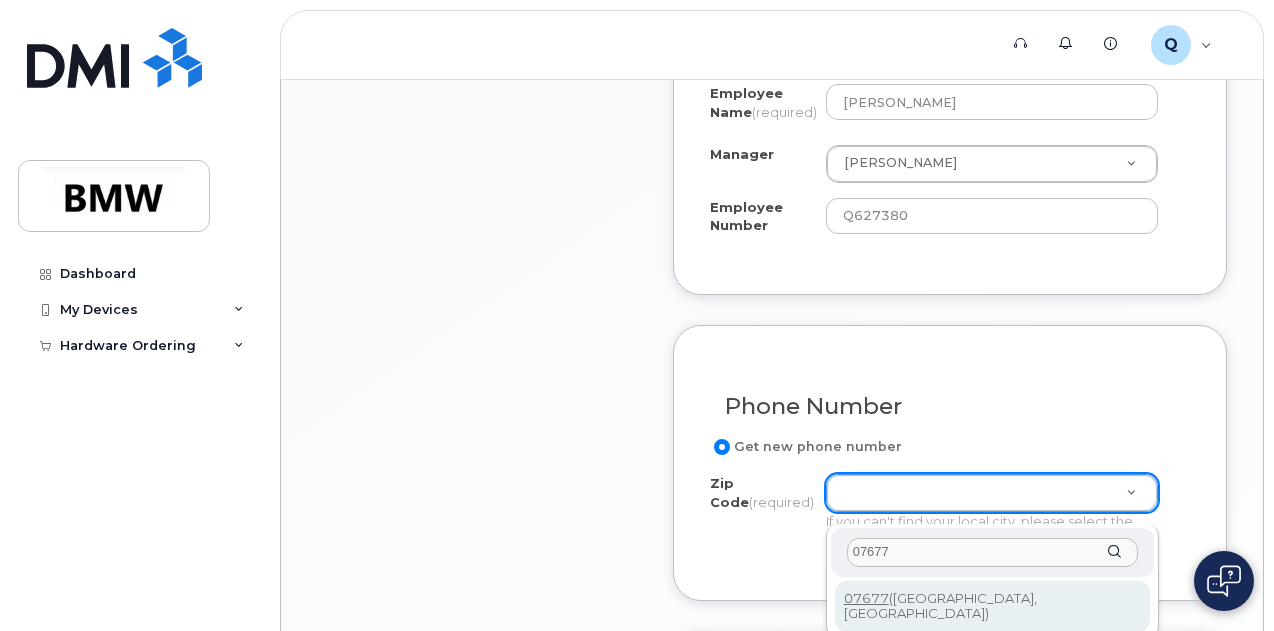 type on "07677" 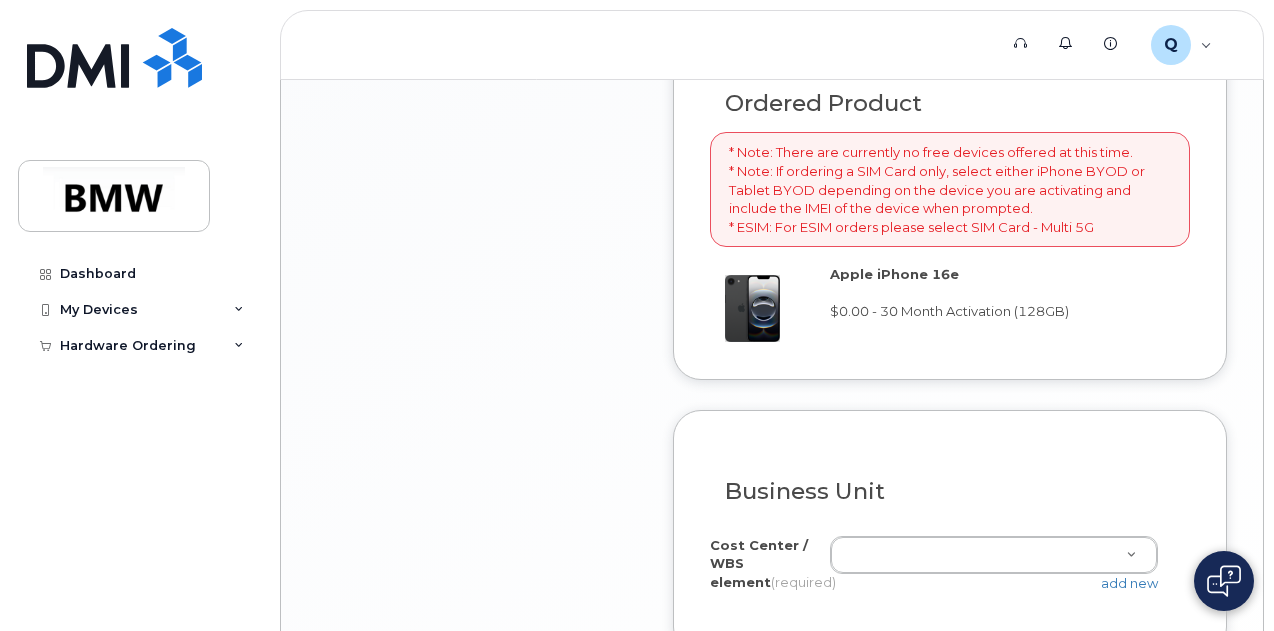 scroll, scrollTop: 1638, scrollLeft: 0, axis: vertical 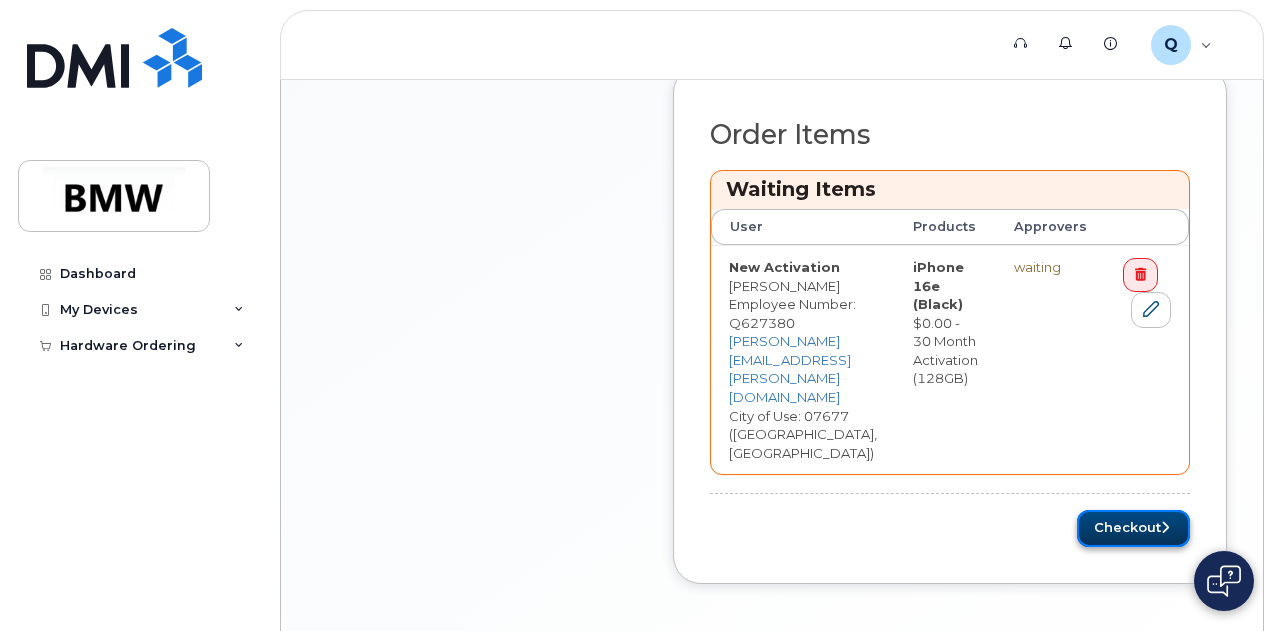 click on "Checkout" 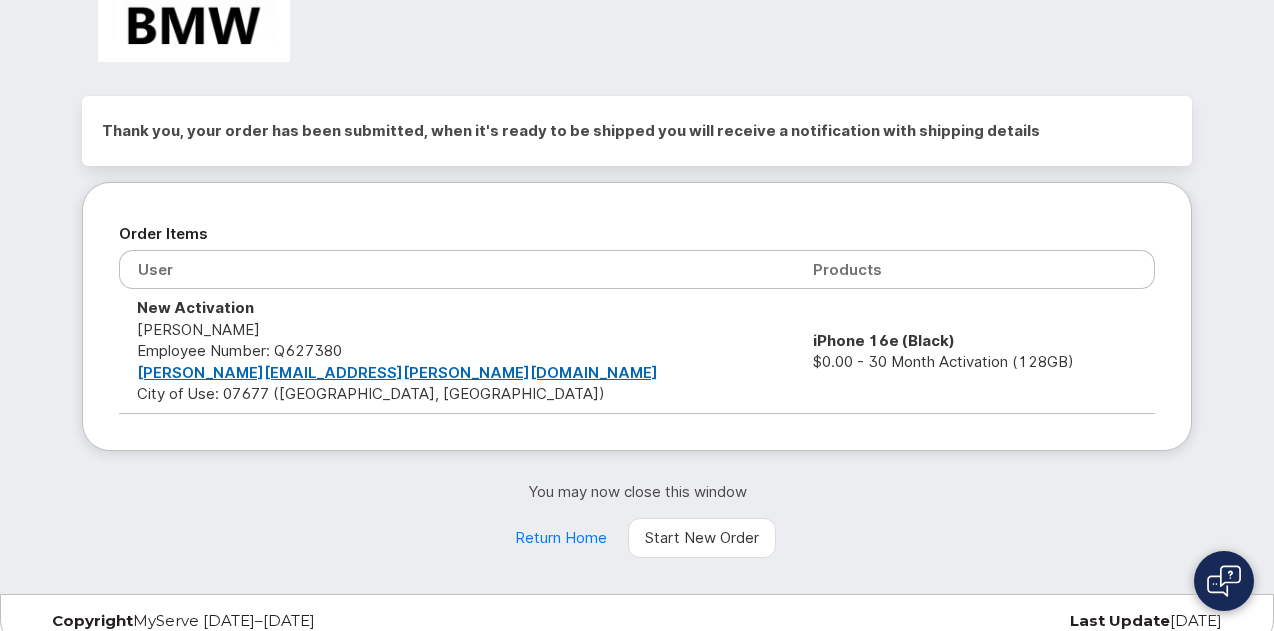 scroll, scrollTop: 14, scrollLeft: 0, axis: vertical 